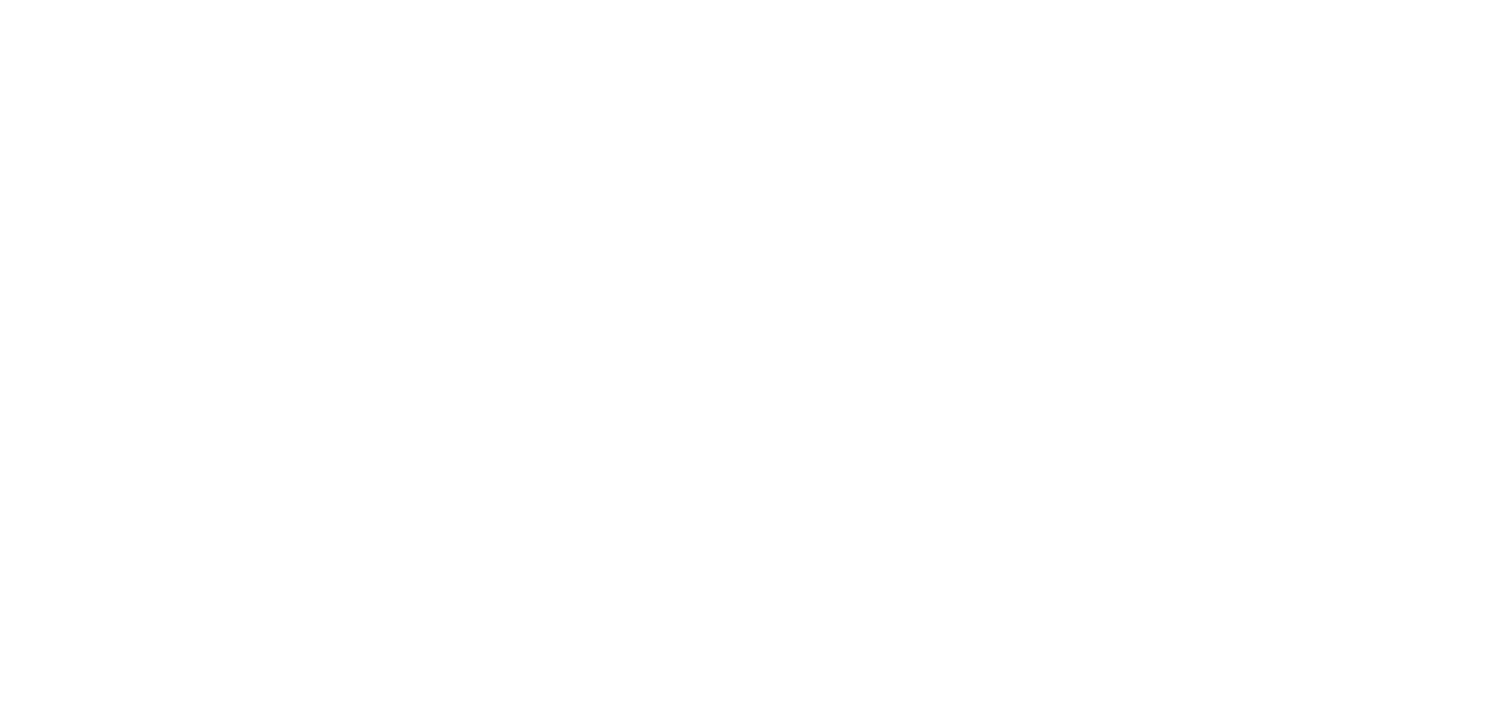 scroll, scrollTop: 0, scrollLeft: 0, axis: both 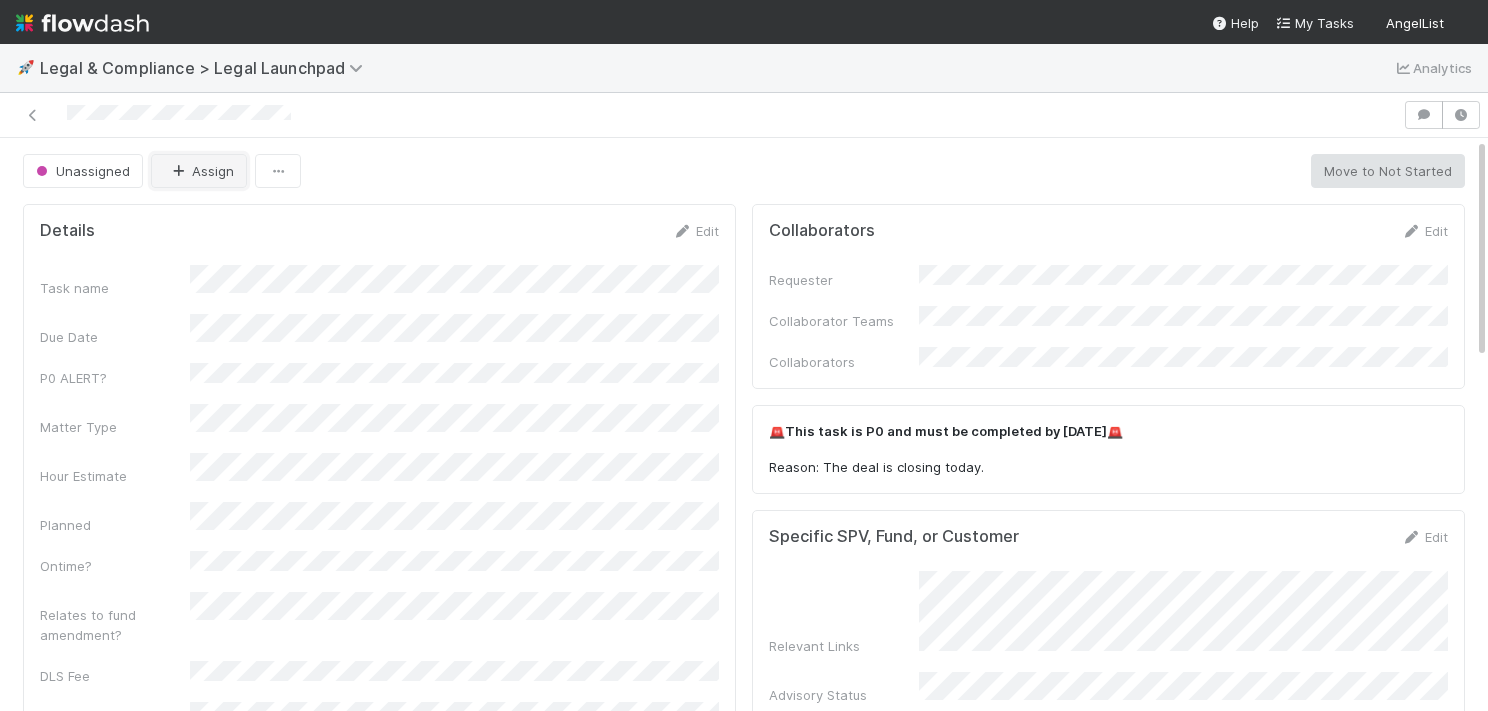 click on "Assign" at bounding box center (199, 171) 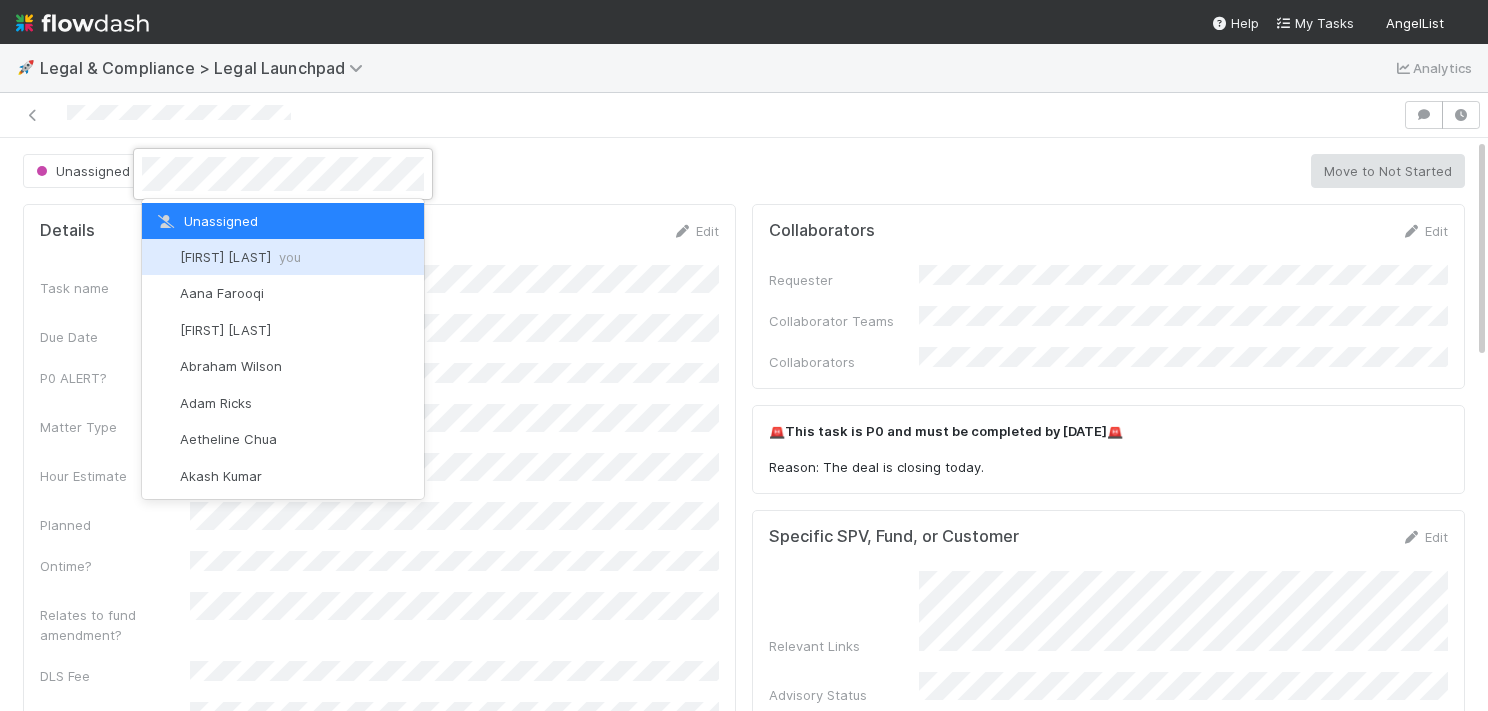 click on "Scarlett Grabowska you" at bounding box center (240, 257) 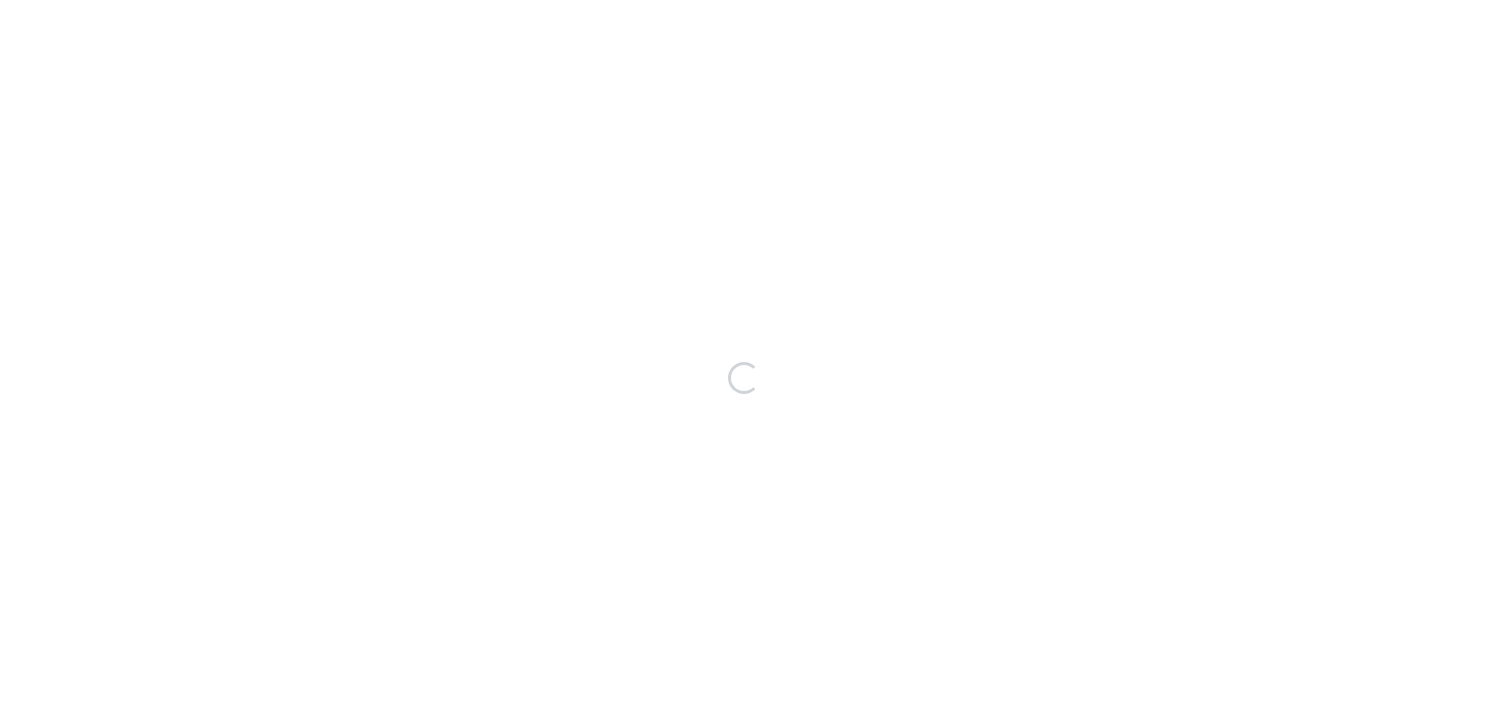 scroll, scrollTop: 0, scrollLeft: 0, axis: both 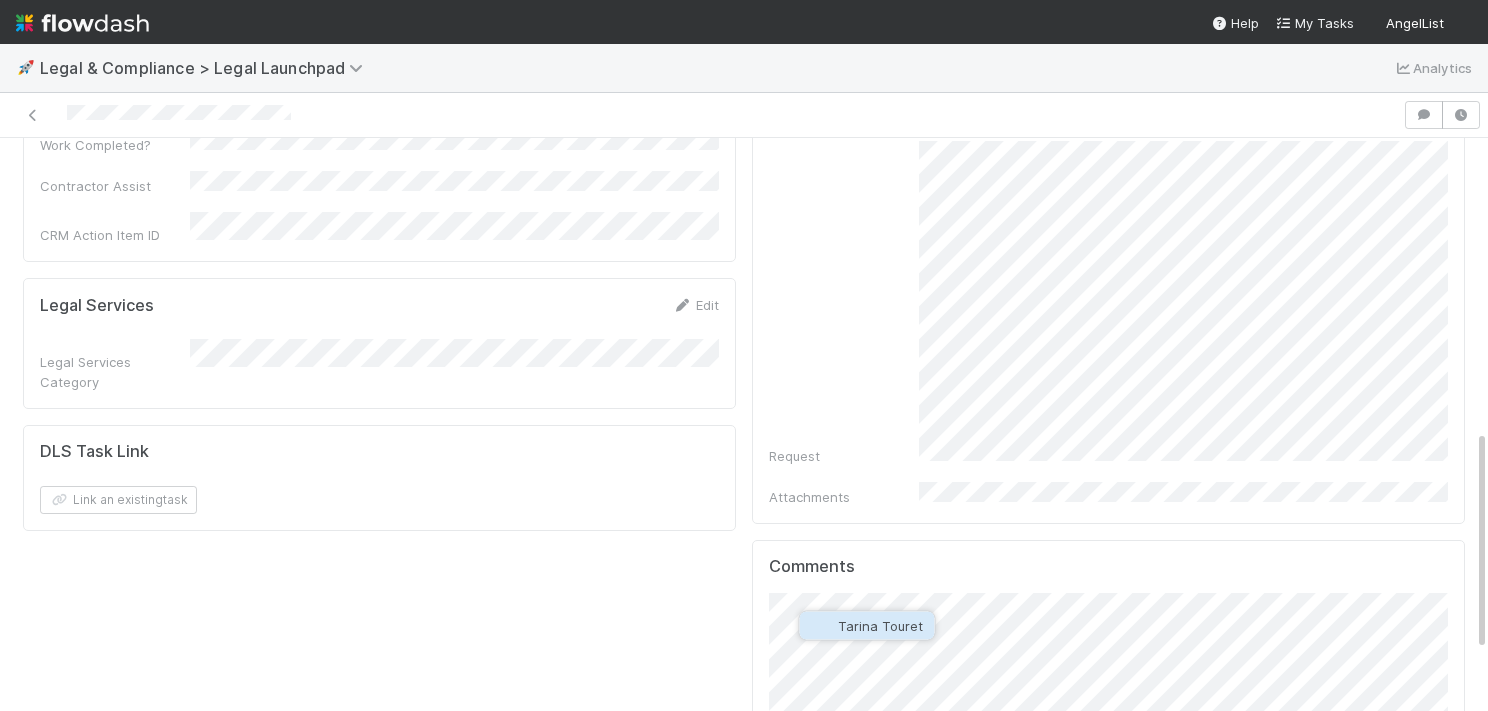 click on "Tarina Touret" at bounding box center (880, 626) 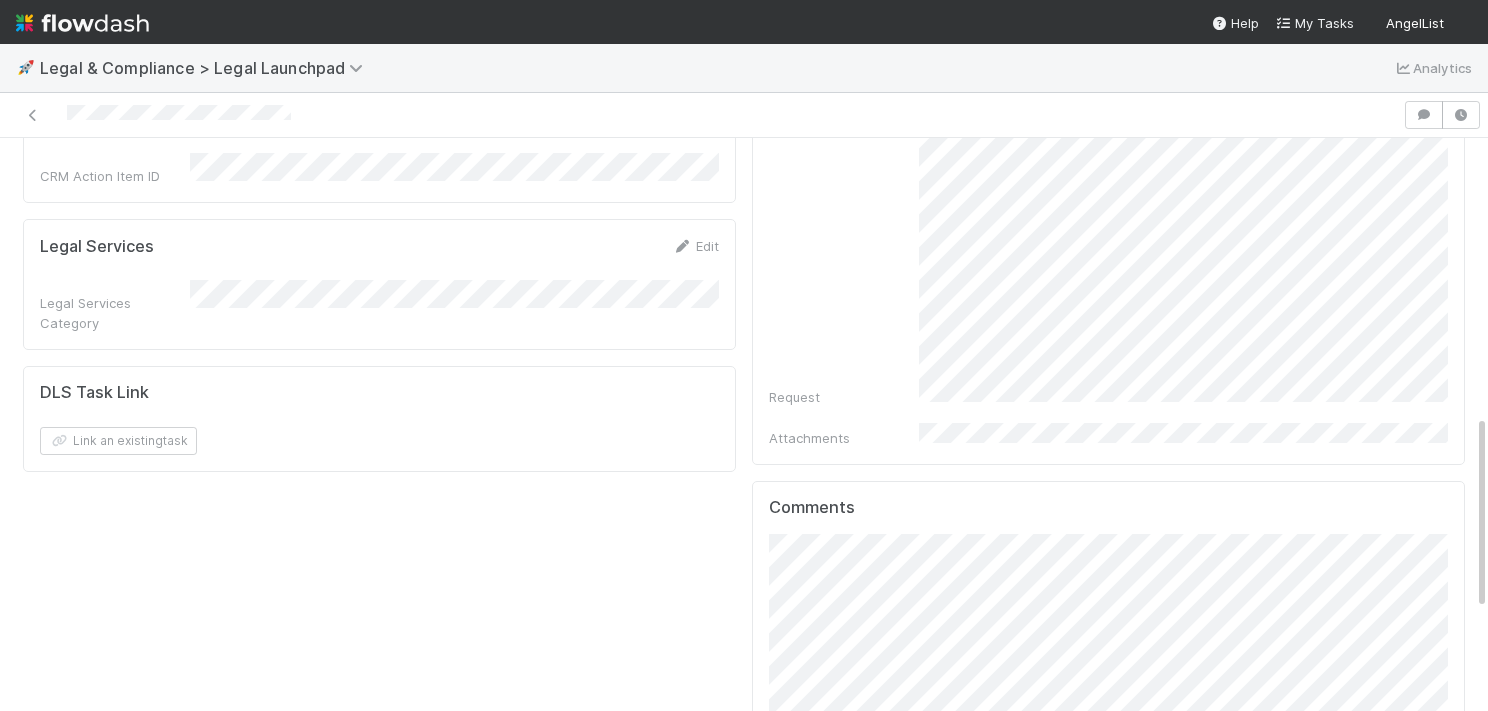 scroll, scrollTop: 1112, scrollLeft: 0, axis: vertical 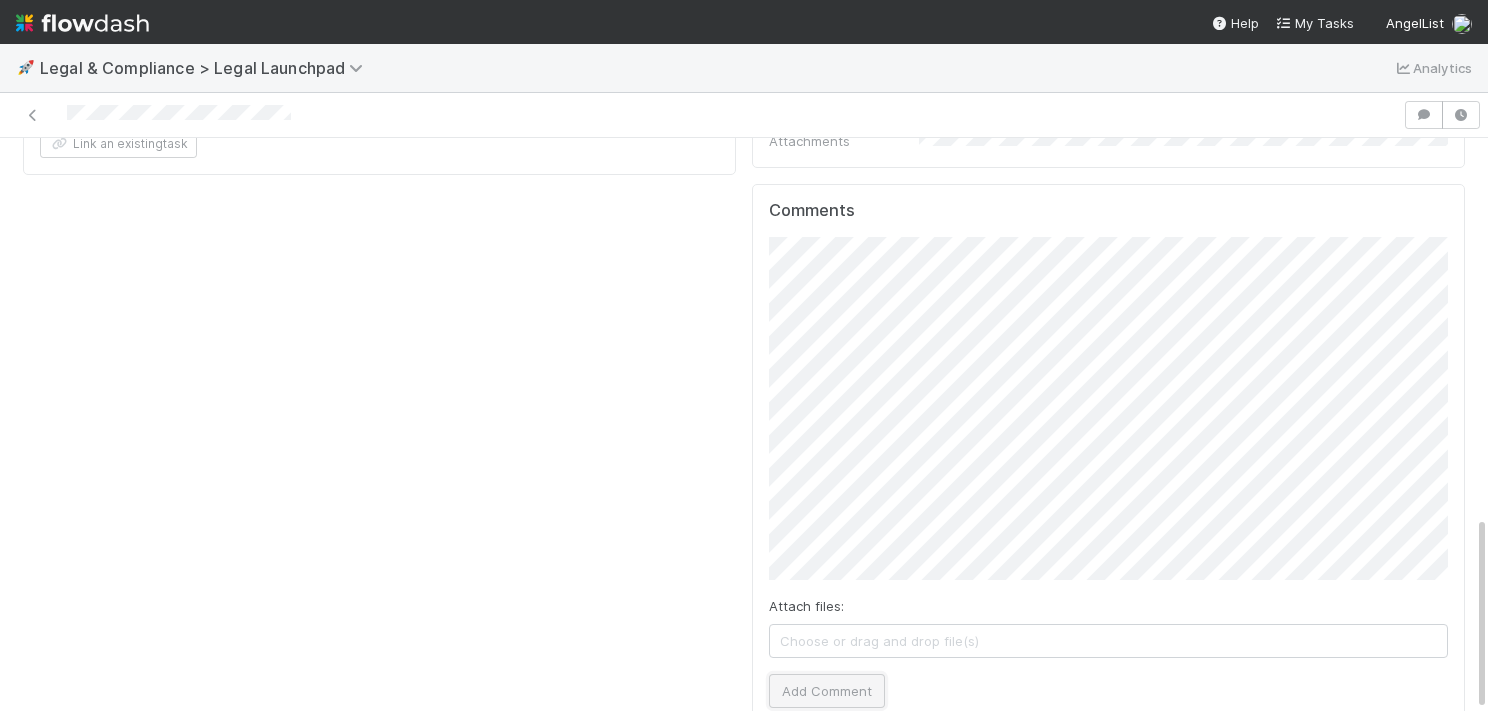 click on "Add Comment" at bounding box center (827, 691) 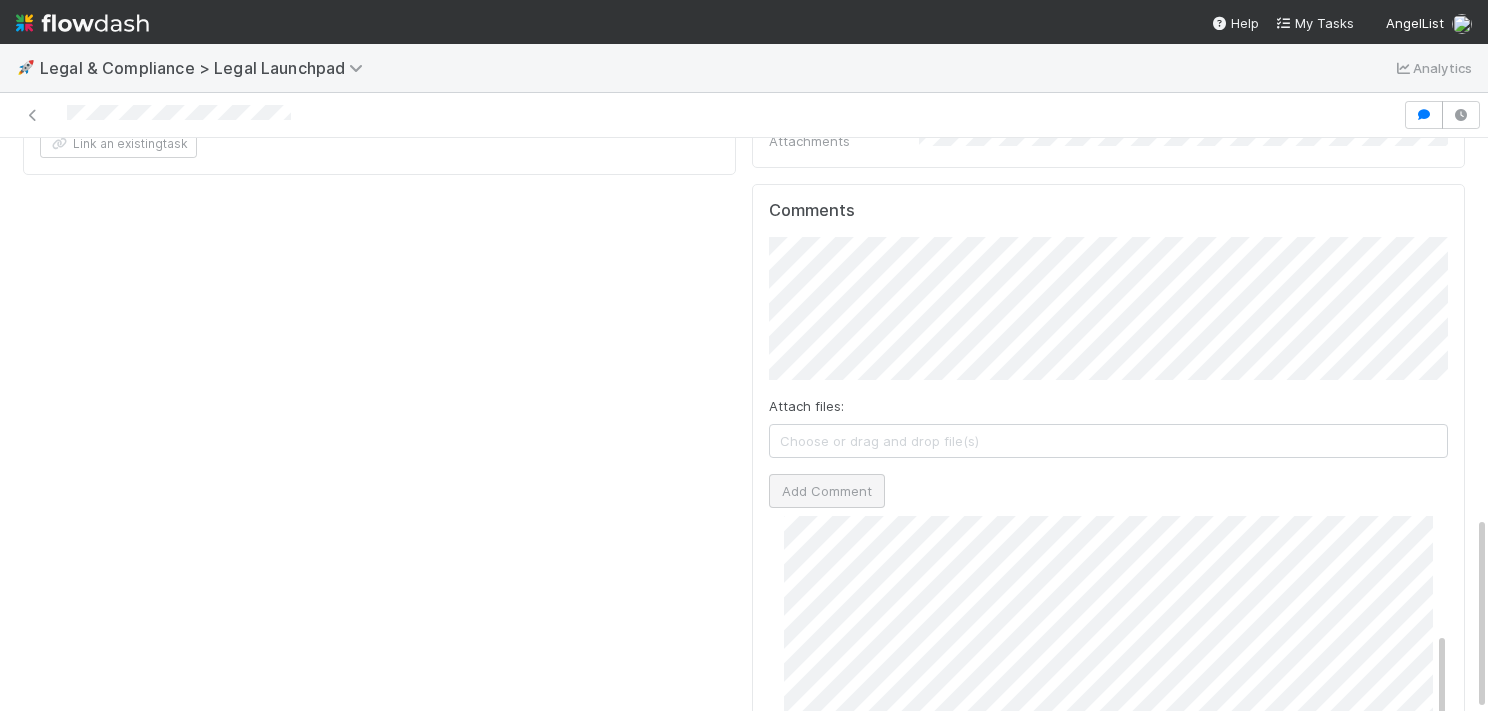 scroll, scrollTop: 163, scrollLeft: 0, axis: vertical 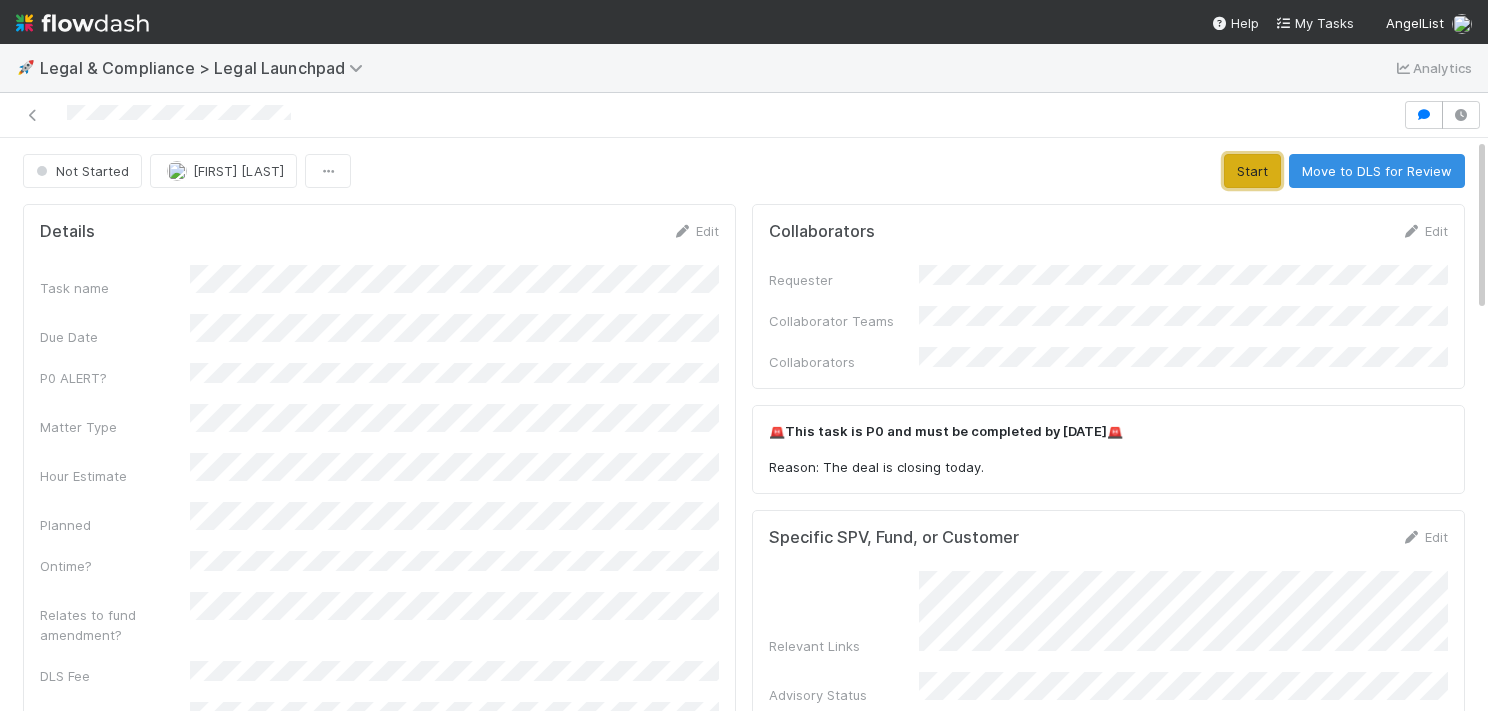click on "Start" at bounding box center (1252, 171) 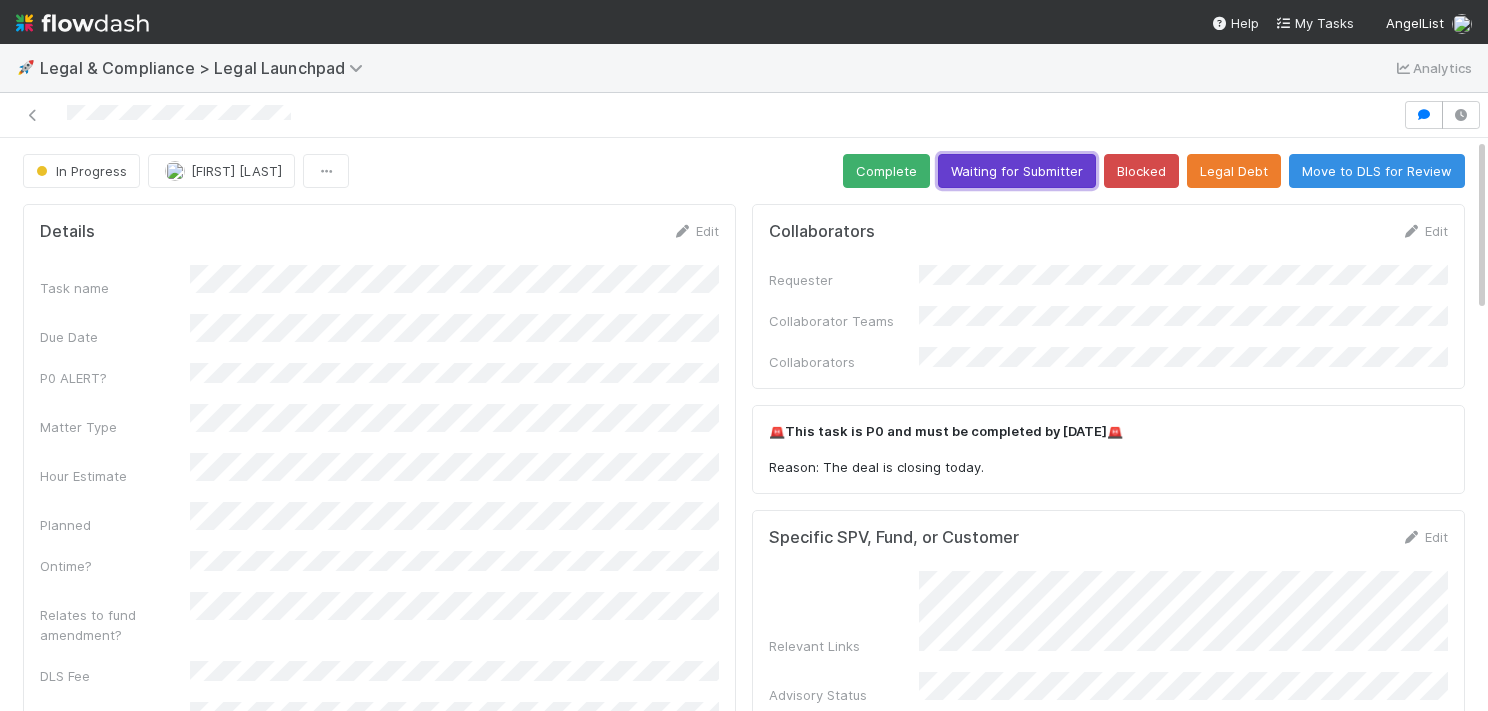 click on "Waiting for Submitter" at bounding box center (1017, 171) 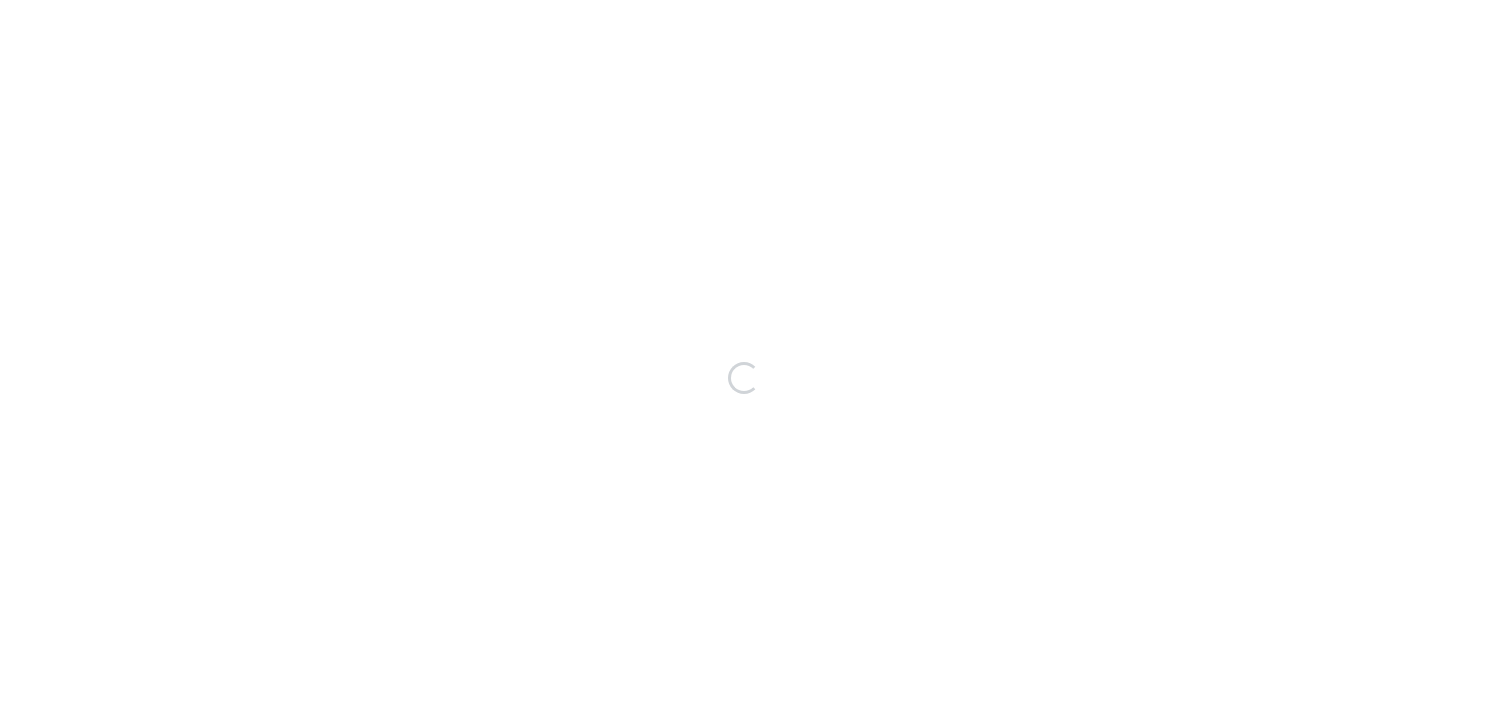 scroll, scrollTop: 0, scrollLeft: 0, axis: both 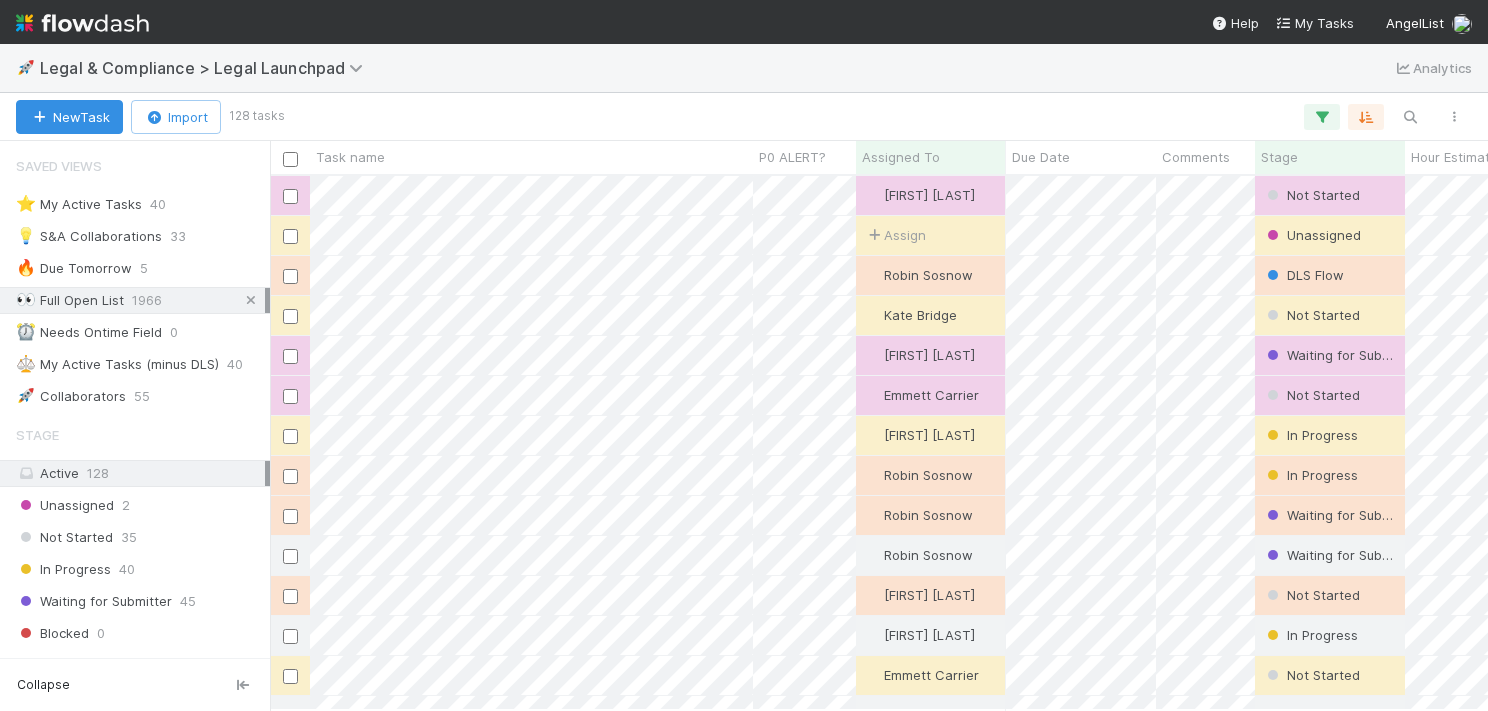click at bounding box center [251, 300] 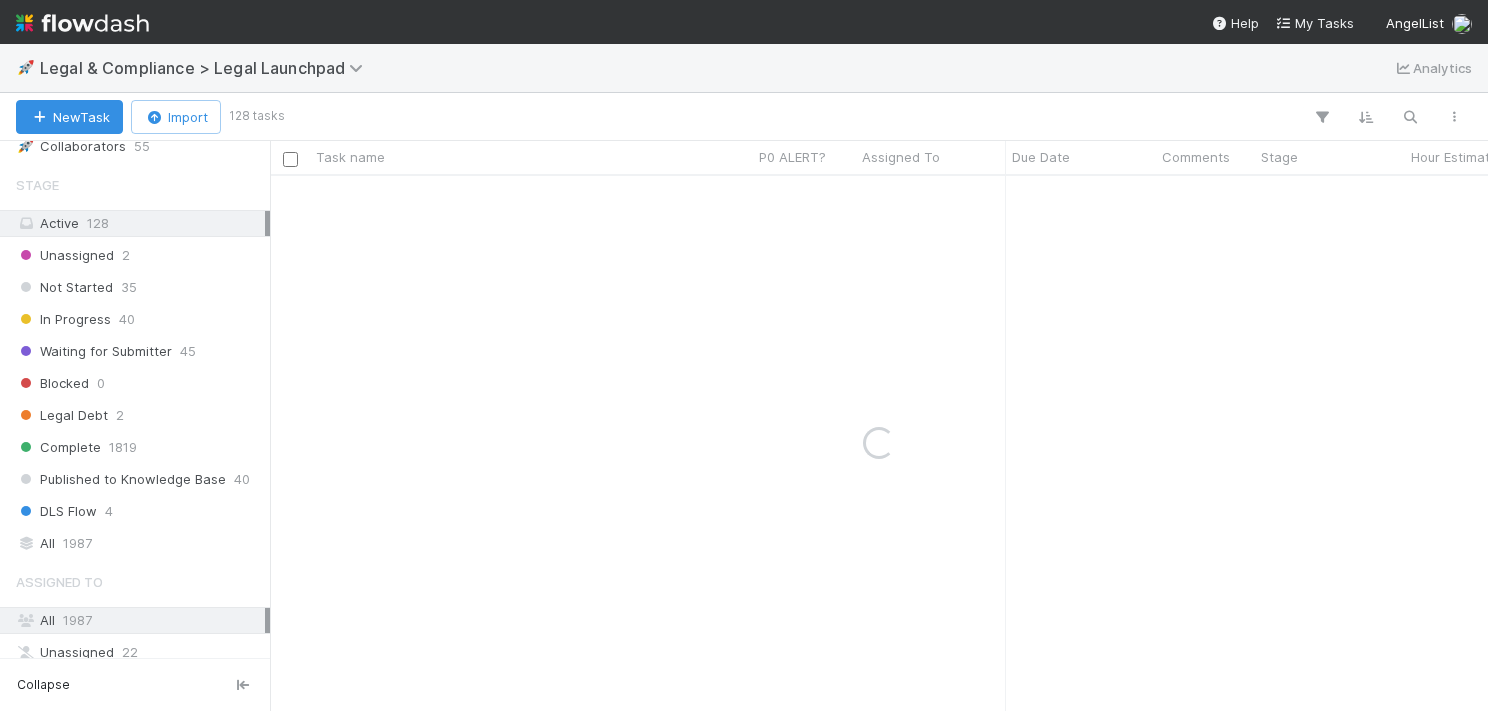 scroll, scrollTop: 350, scrollLeft: 0, axis: vertical 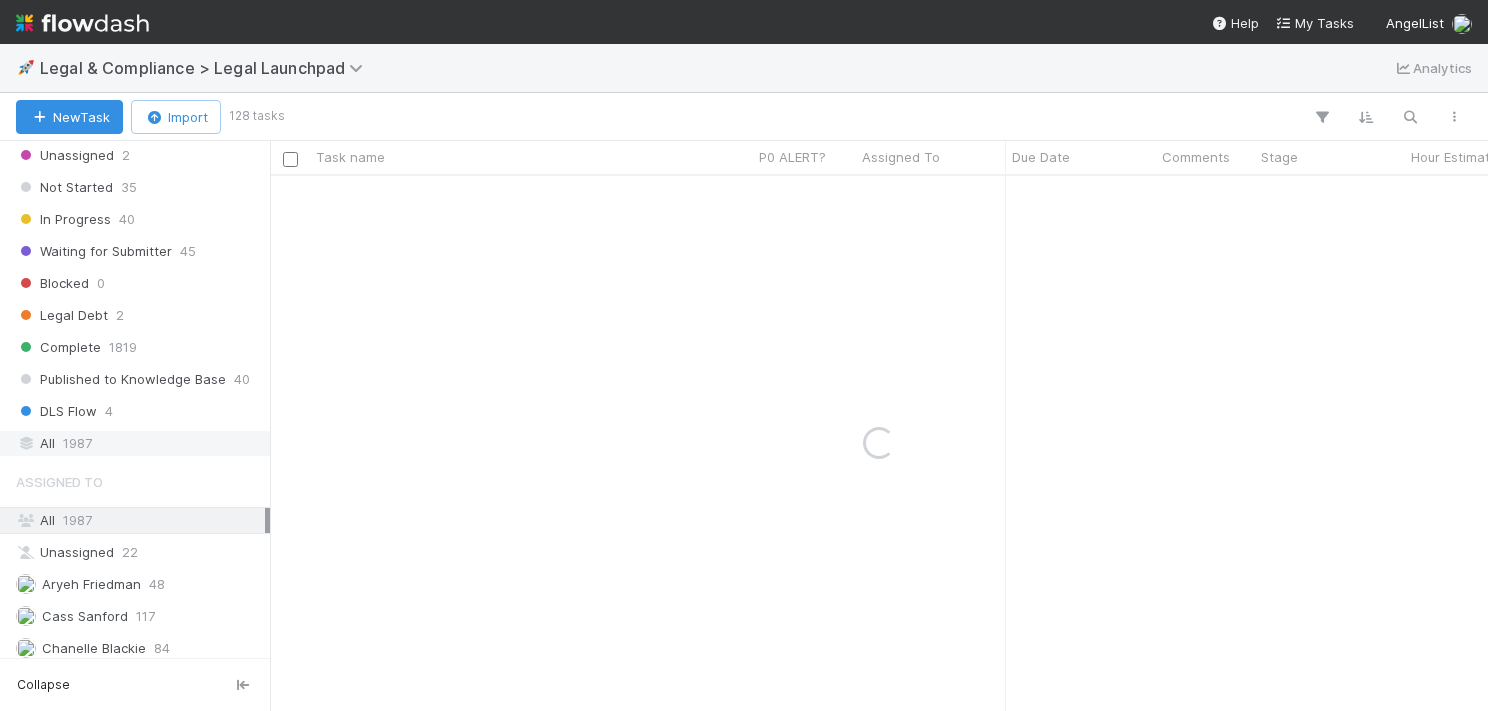 click on "All 1987" at bounding box center (140, 443) 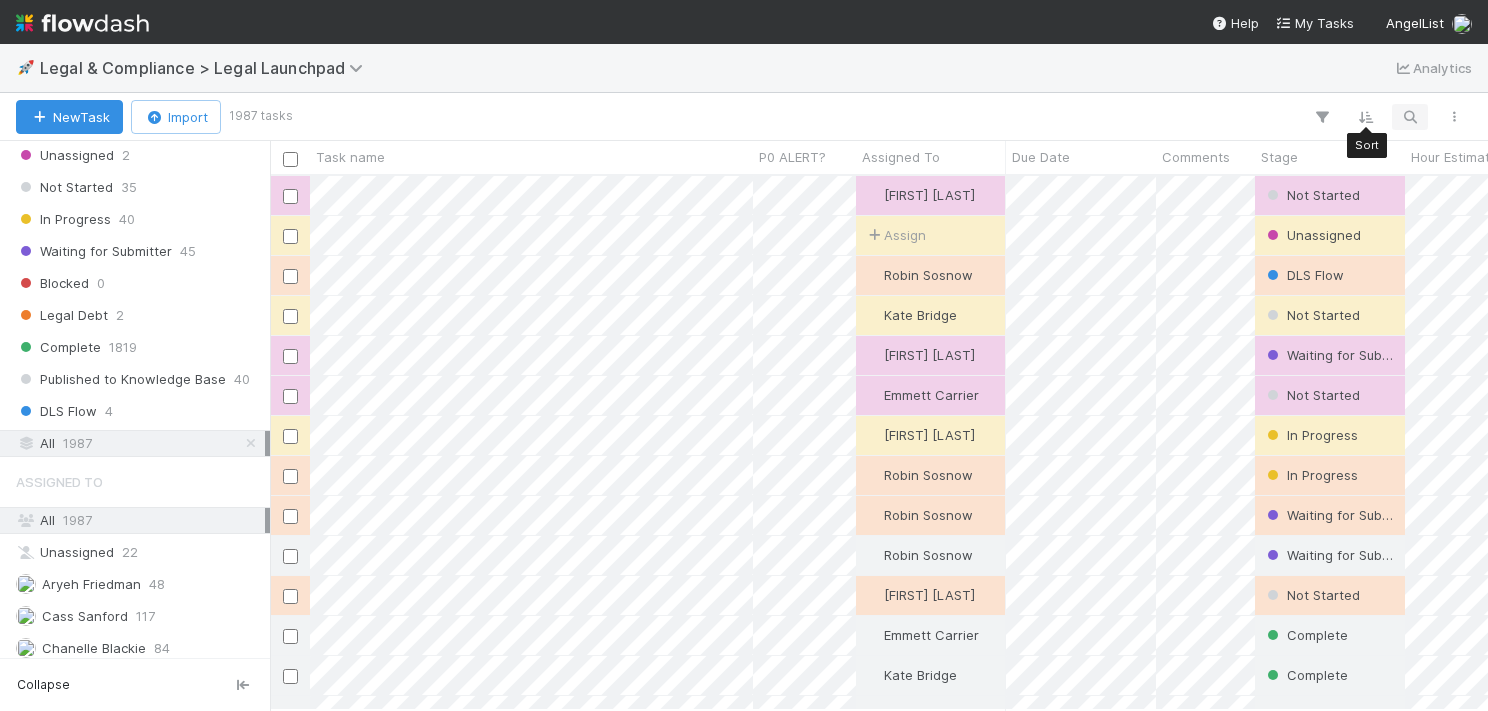 scroll, scrollTop: 0, scrollLeft: 1, axis: horizontal 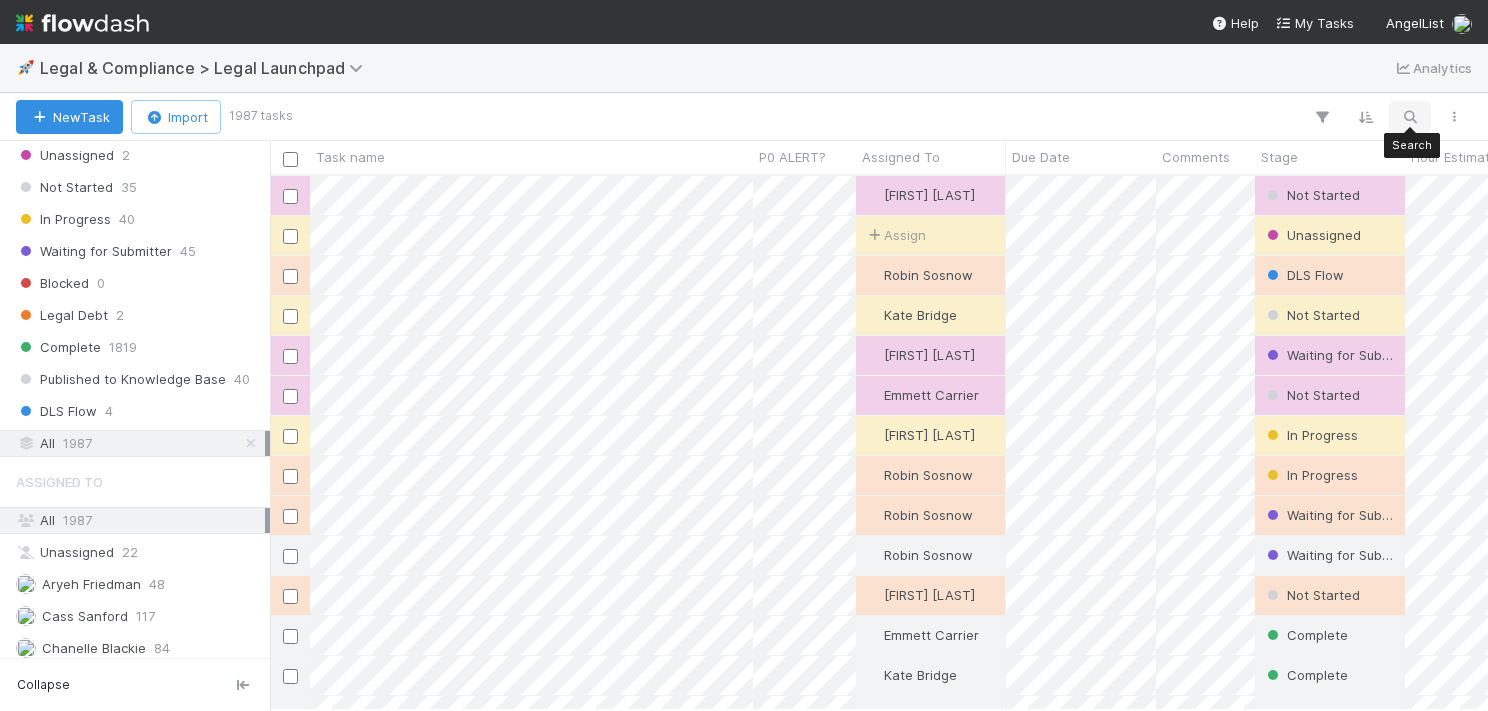 click at bounding box center (1410, 117) 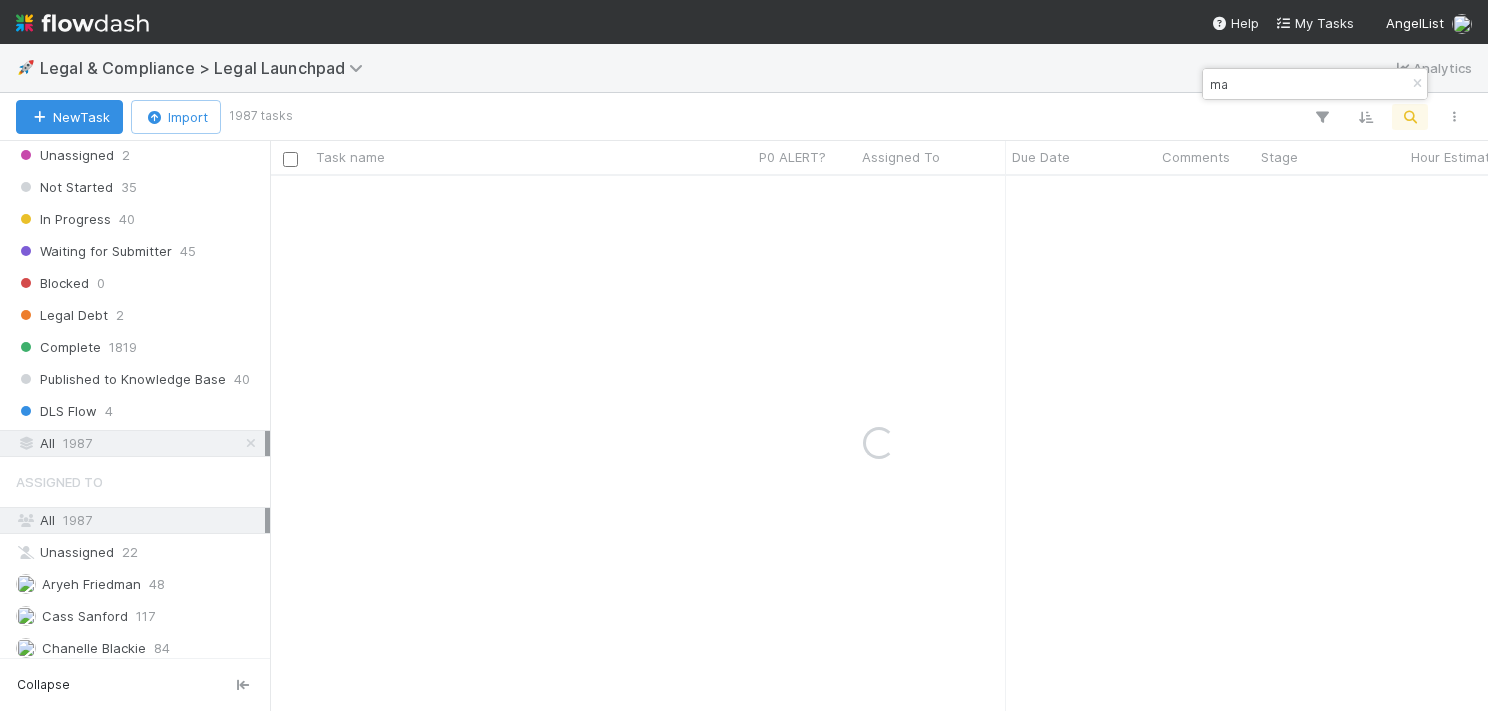 type on "m" 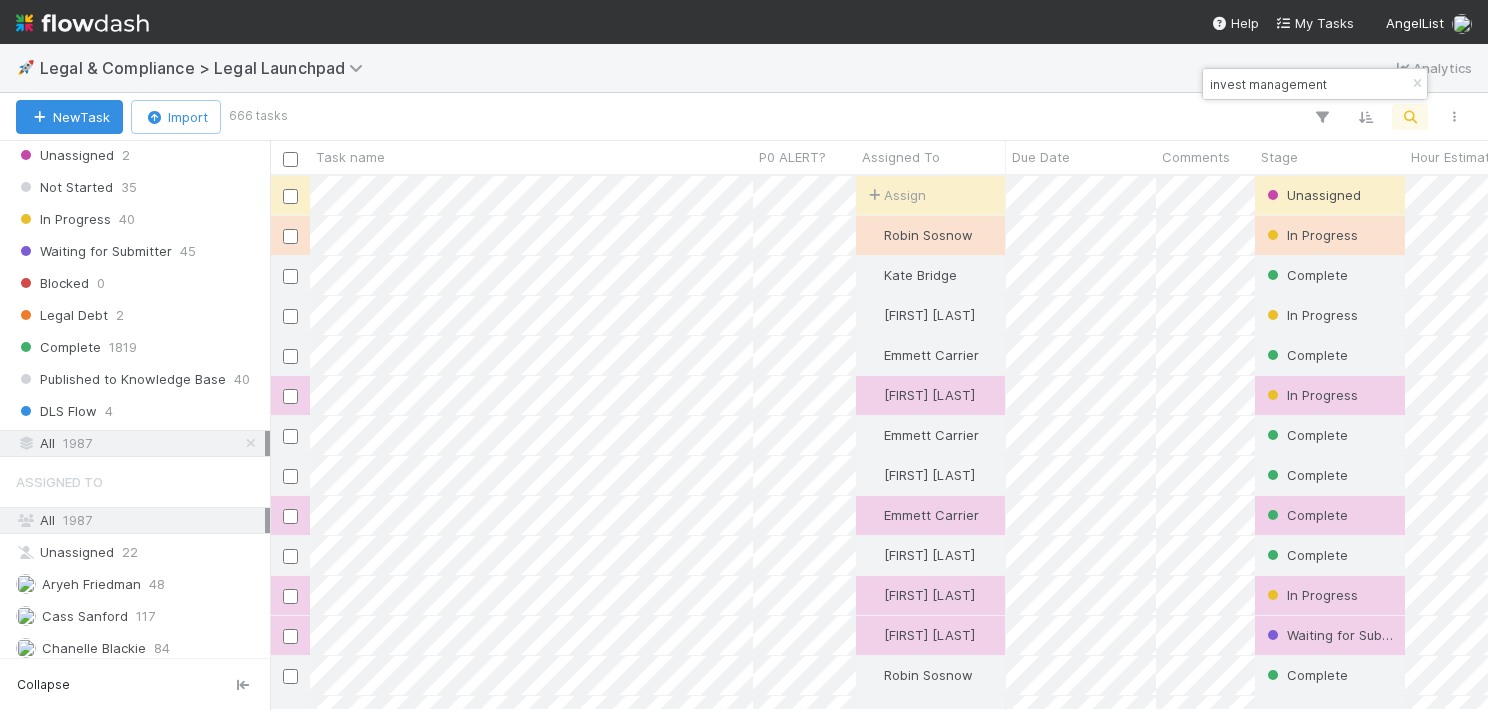 scroll, scrollTop: 0, scrollLeft: 1, axis: horizontal 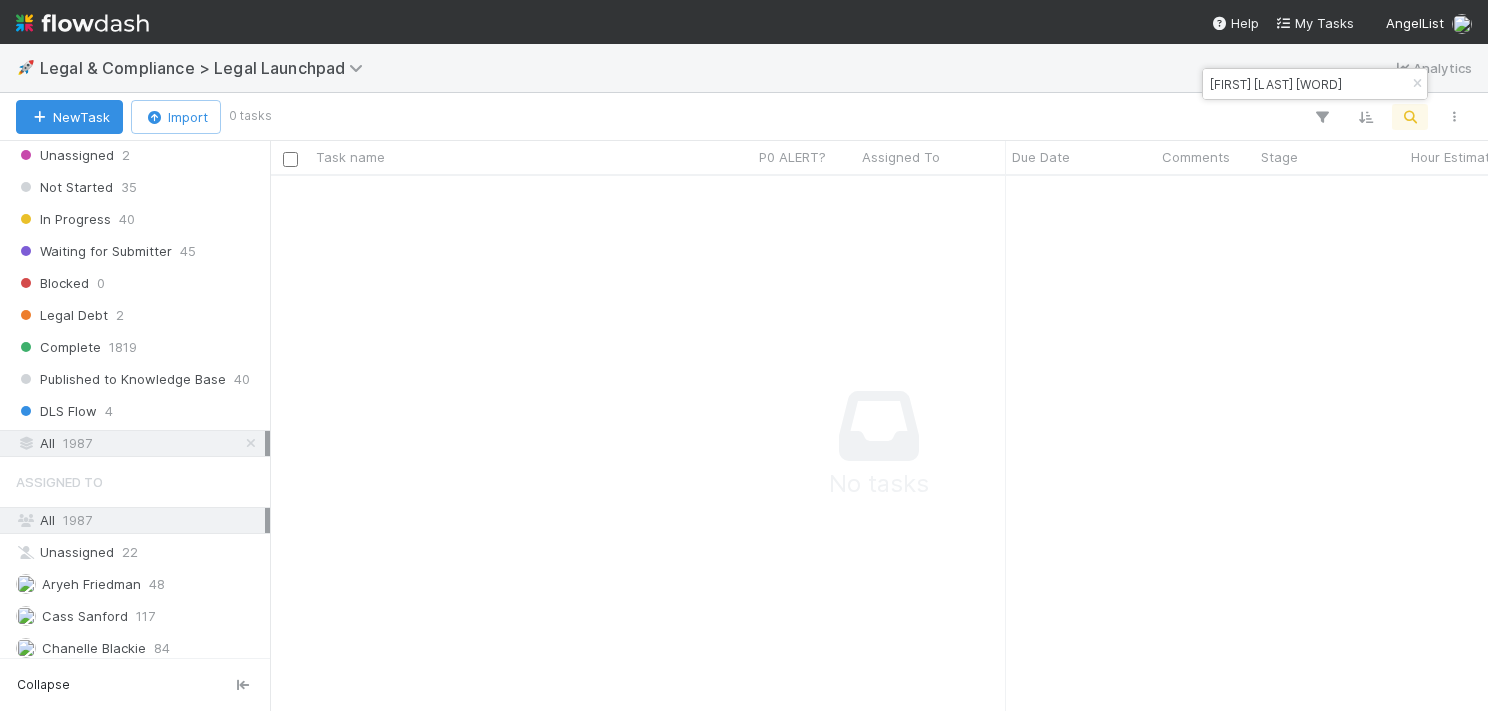type on "invest management fee" 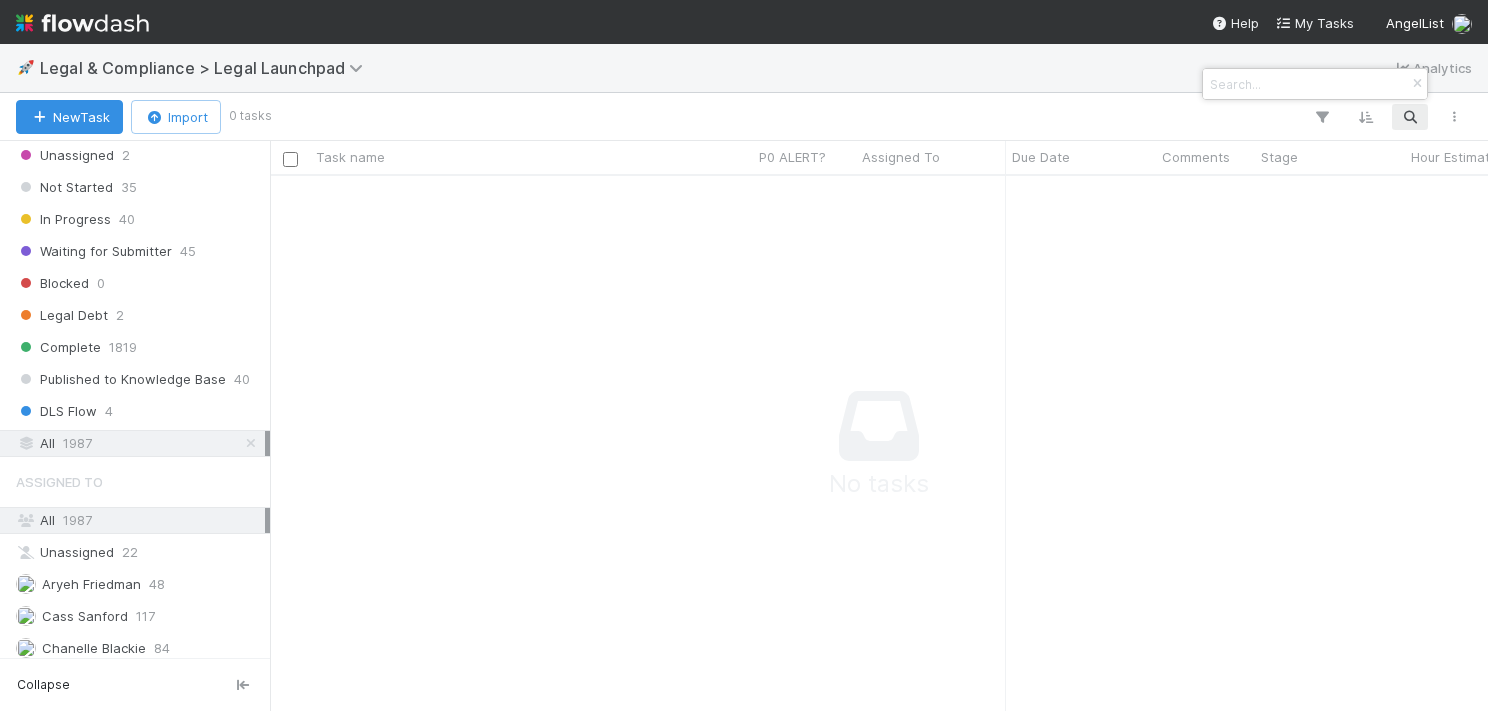 scroll, scrollTop: 0, scrollLeft: 1, axis: horizontal 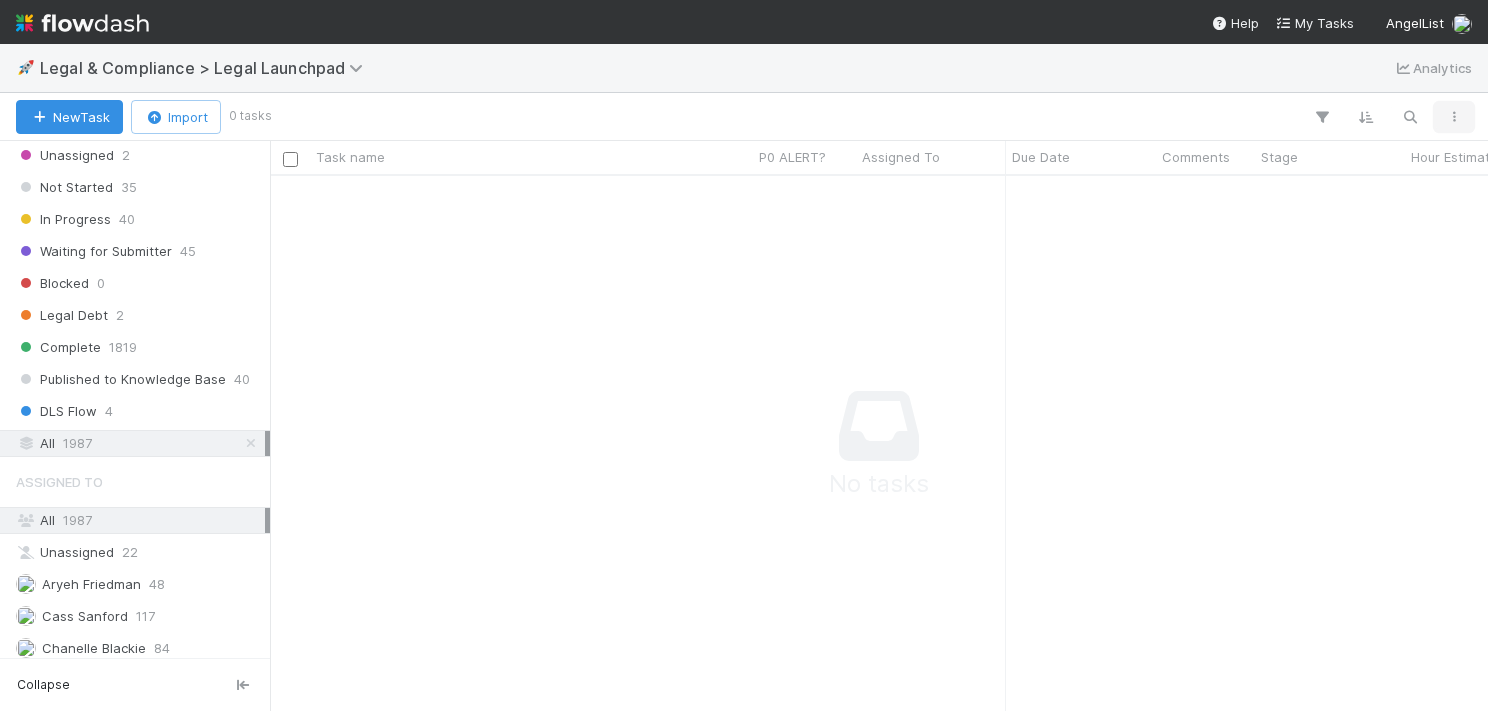 click at bounding box center (1454, 117) 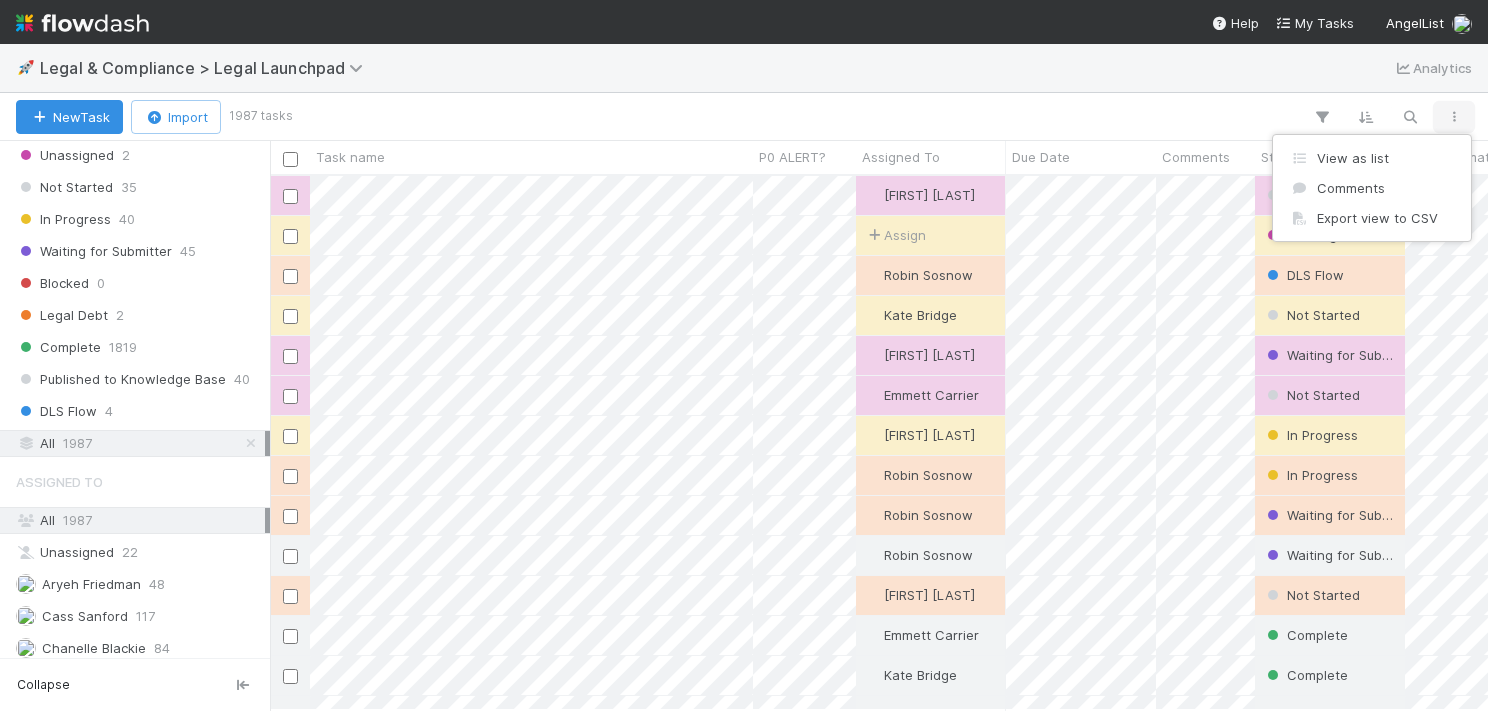 scroll, scrollTop: 0, scrollLeft: 1, axis: horizontal 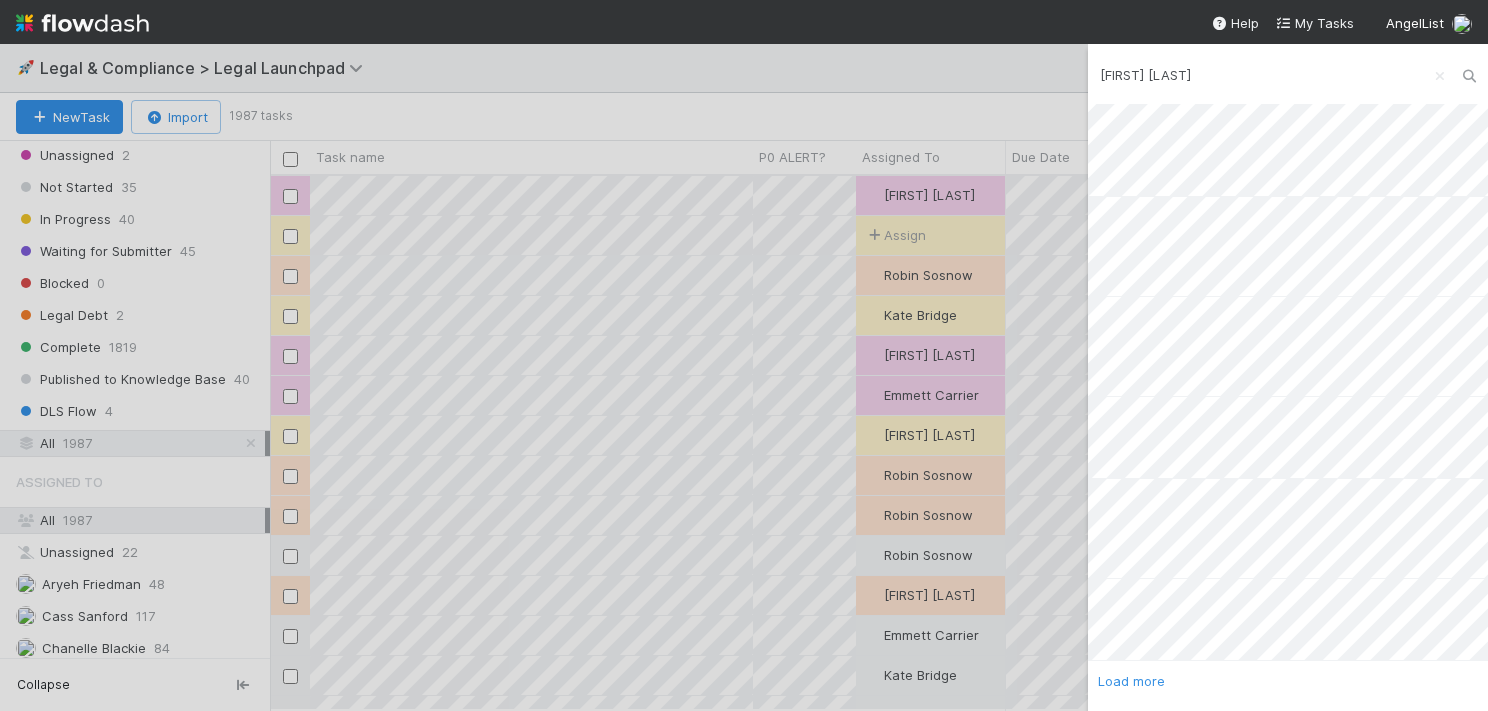 type on "sarah zheng" 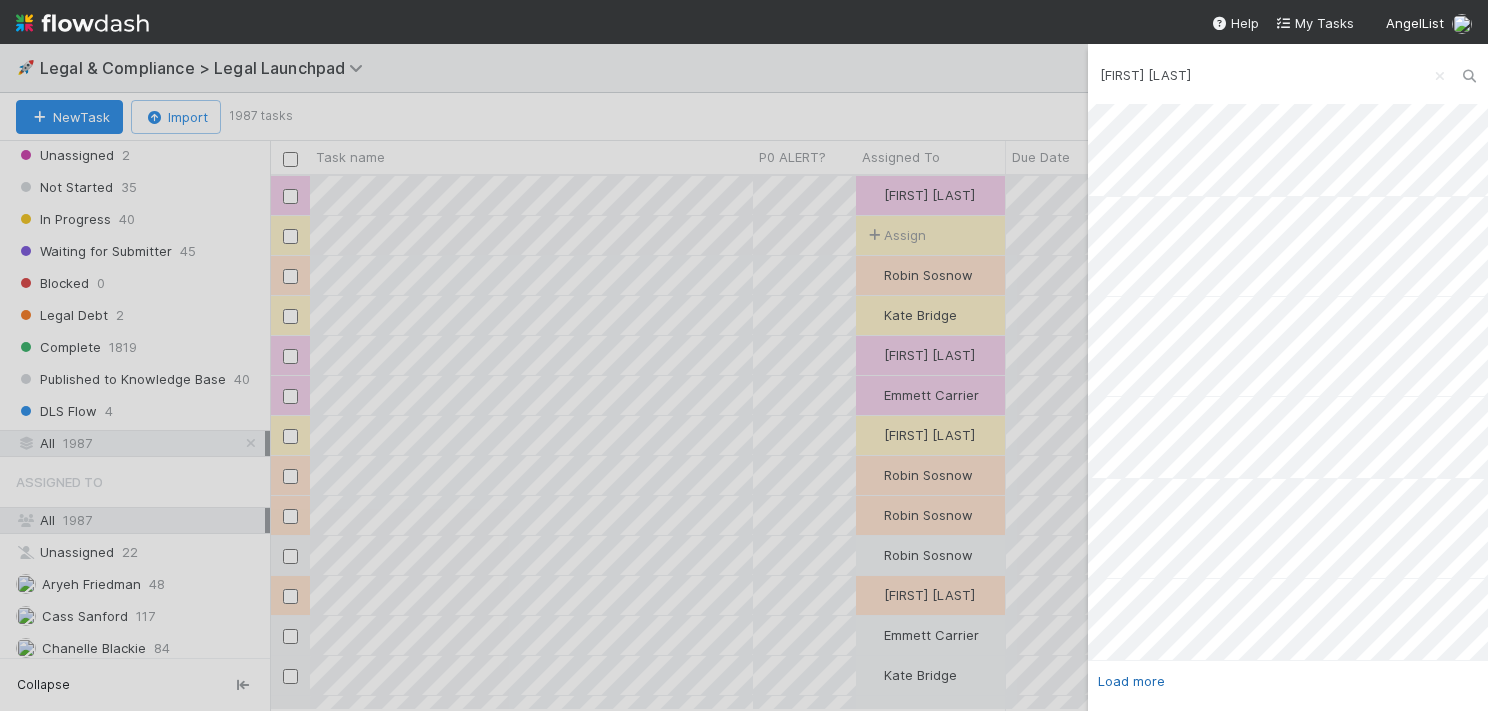 click on "Load more" at bounding box center (1131, 681) 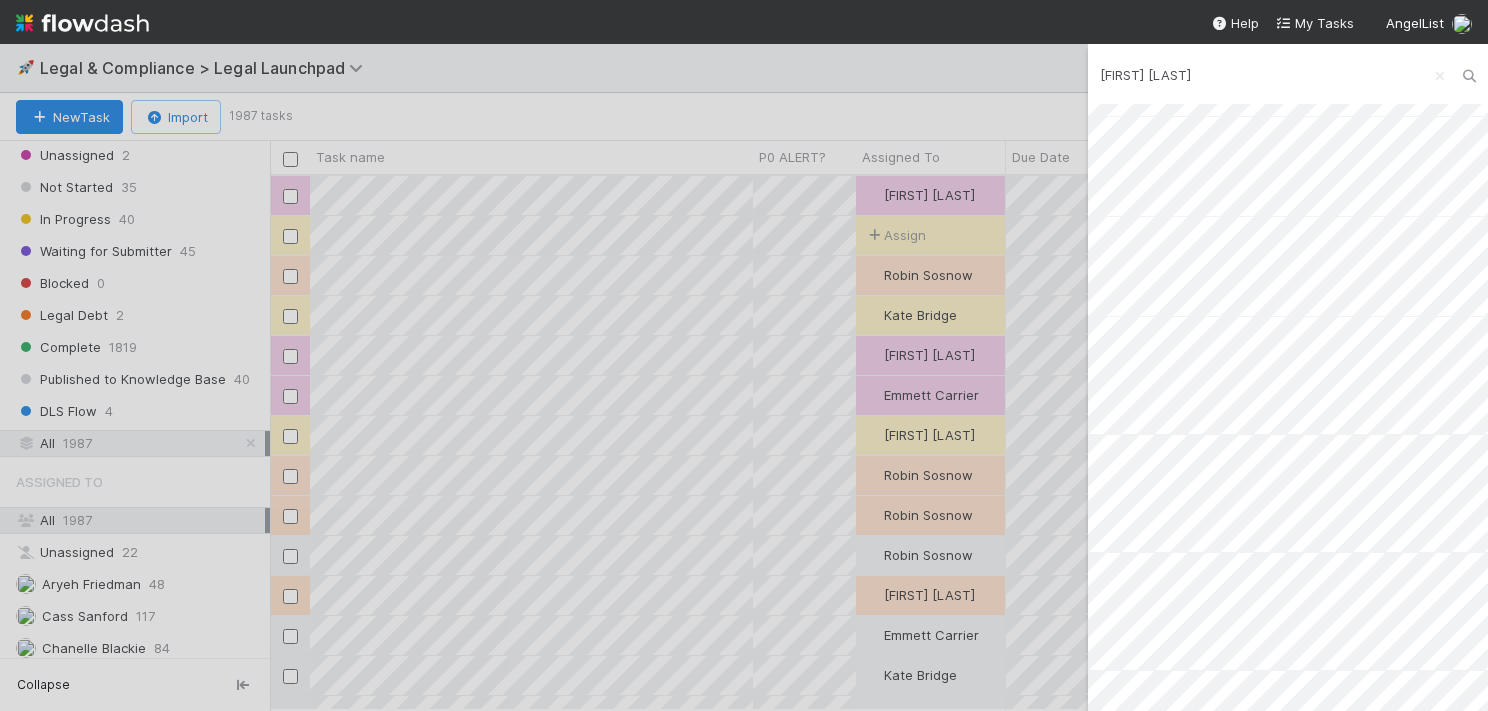 scroll, scrollTop: 3569, scrollLeft: 0, axis: vertical 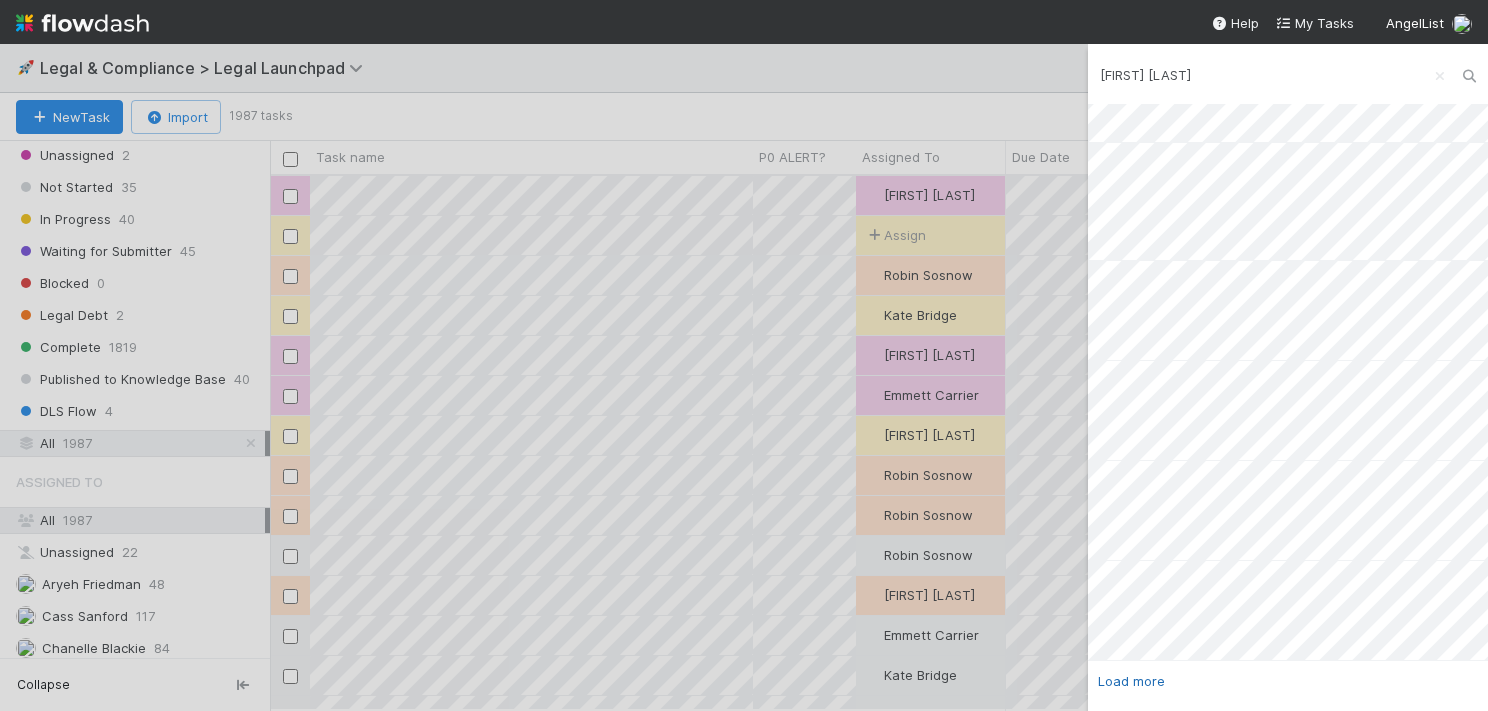 click on "Load more" at bounding box center [1131, 681] 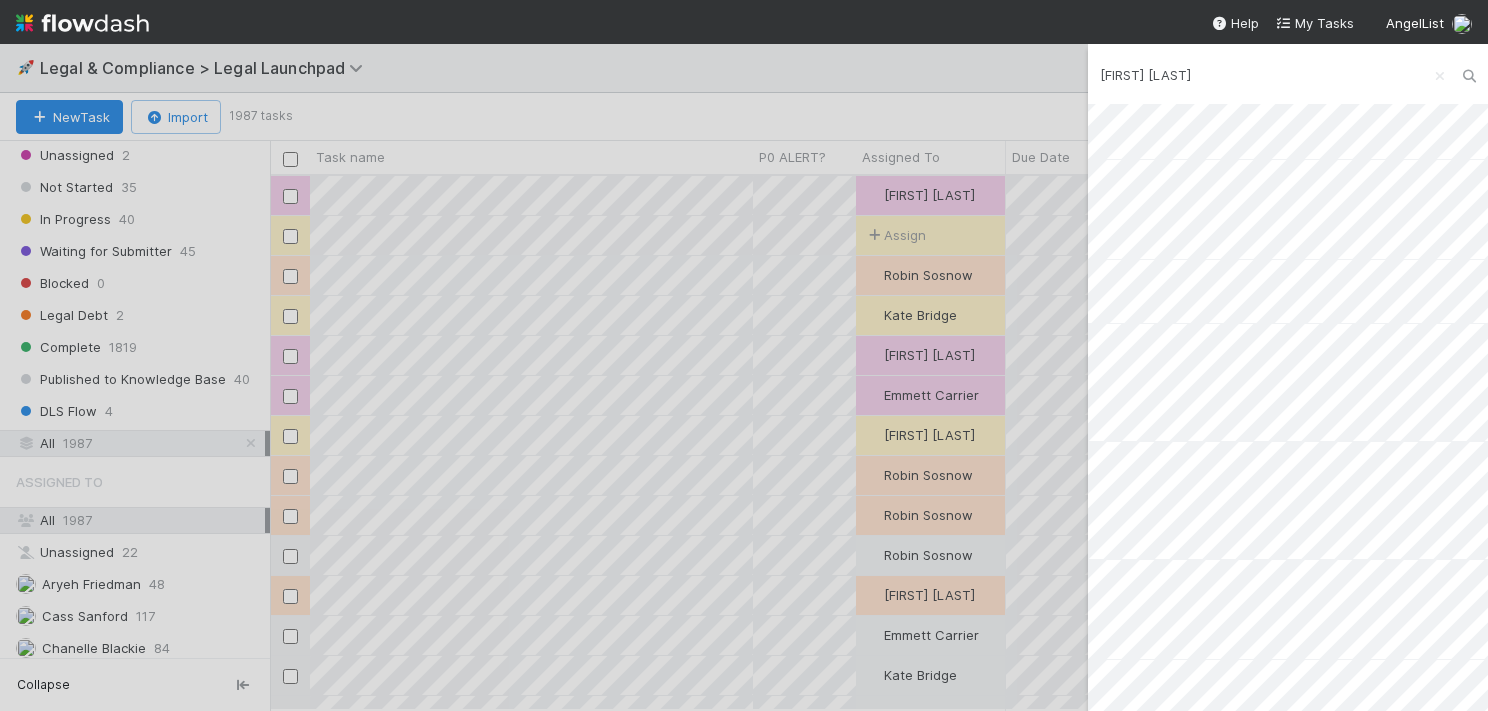 scroll, scrollTop: 5587, scrollLeft: 0, axis: vertical 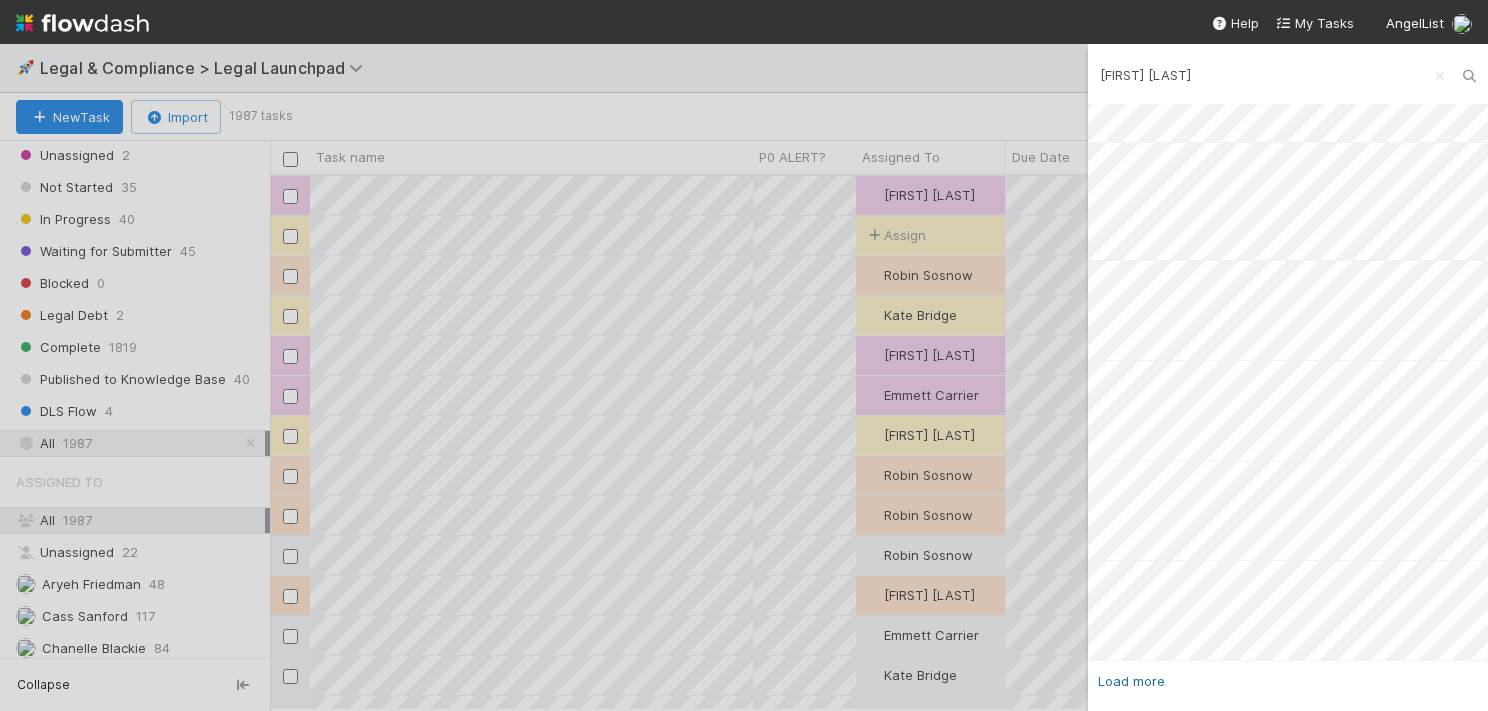 click on "Load more" at bounding box center (1131, 681) 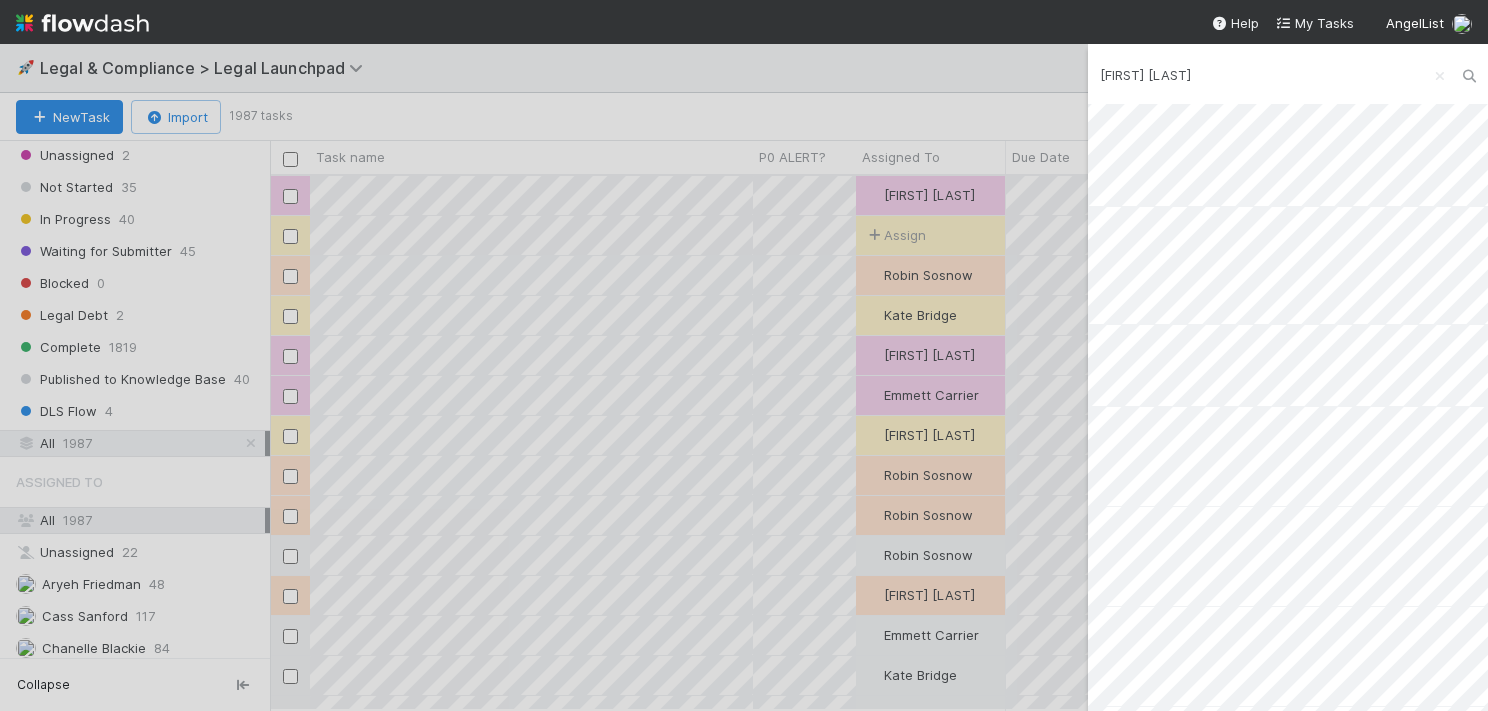 scroll, scrollTop: 7551, scrollLeft: 0, axis: vertical 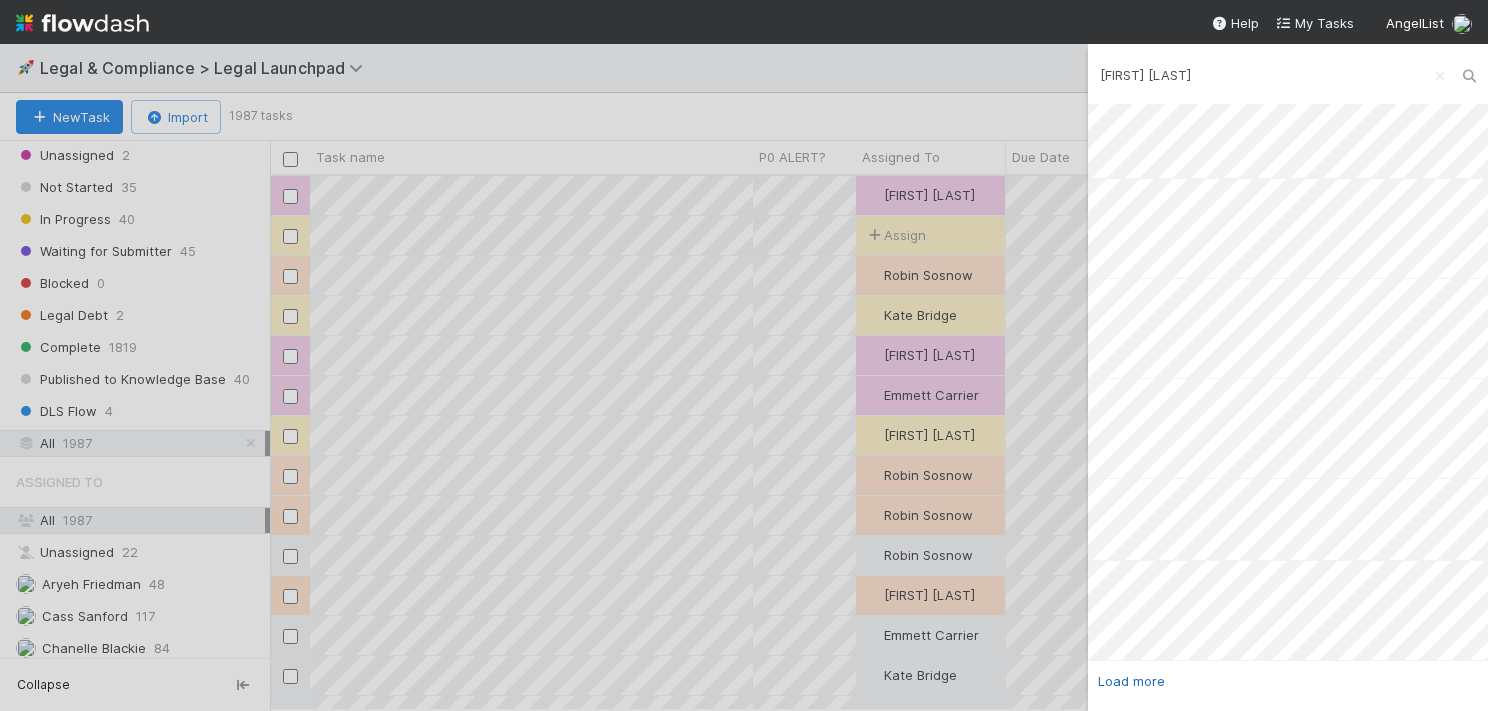 click on "Load more" at bounding box center (1131, 681) 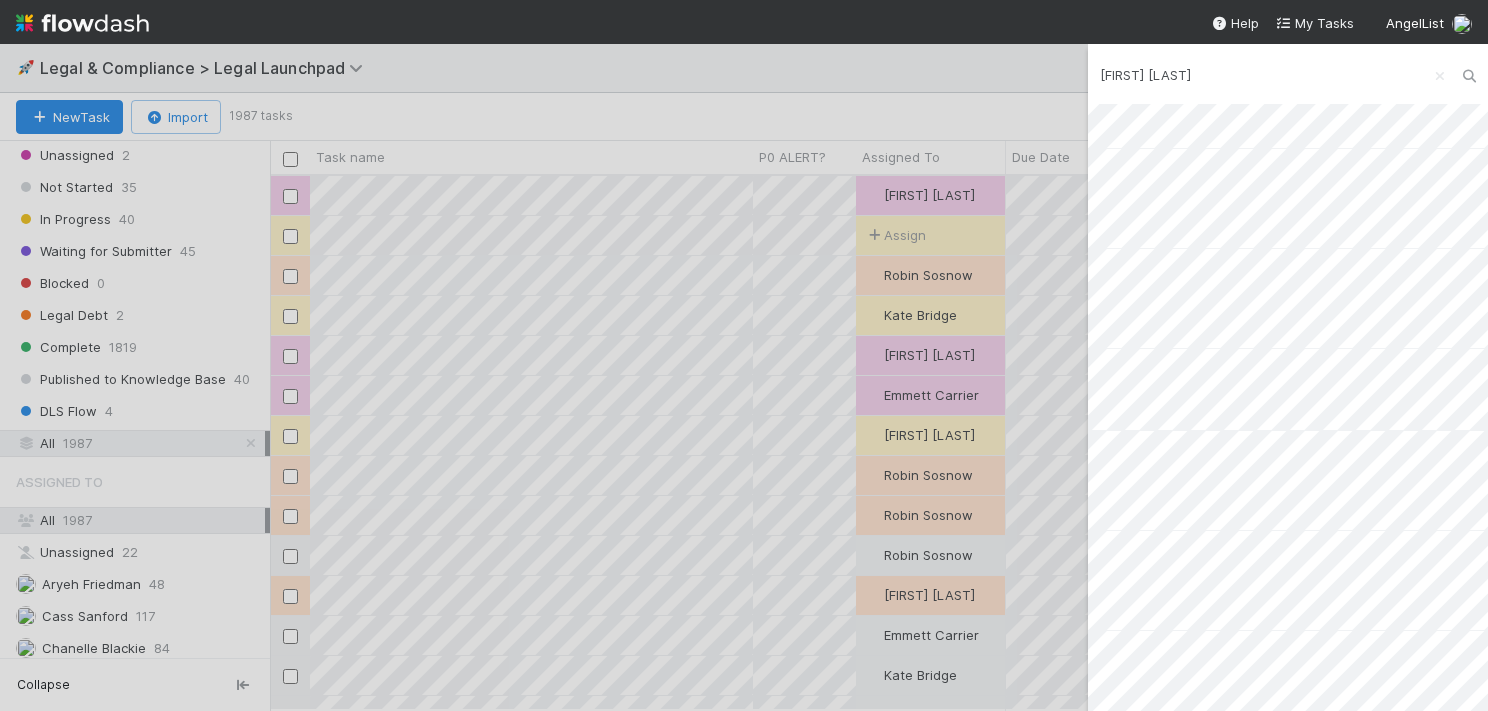 scroll, scrollTop: 7694, scrollLeft: 0, axis: vertical 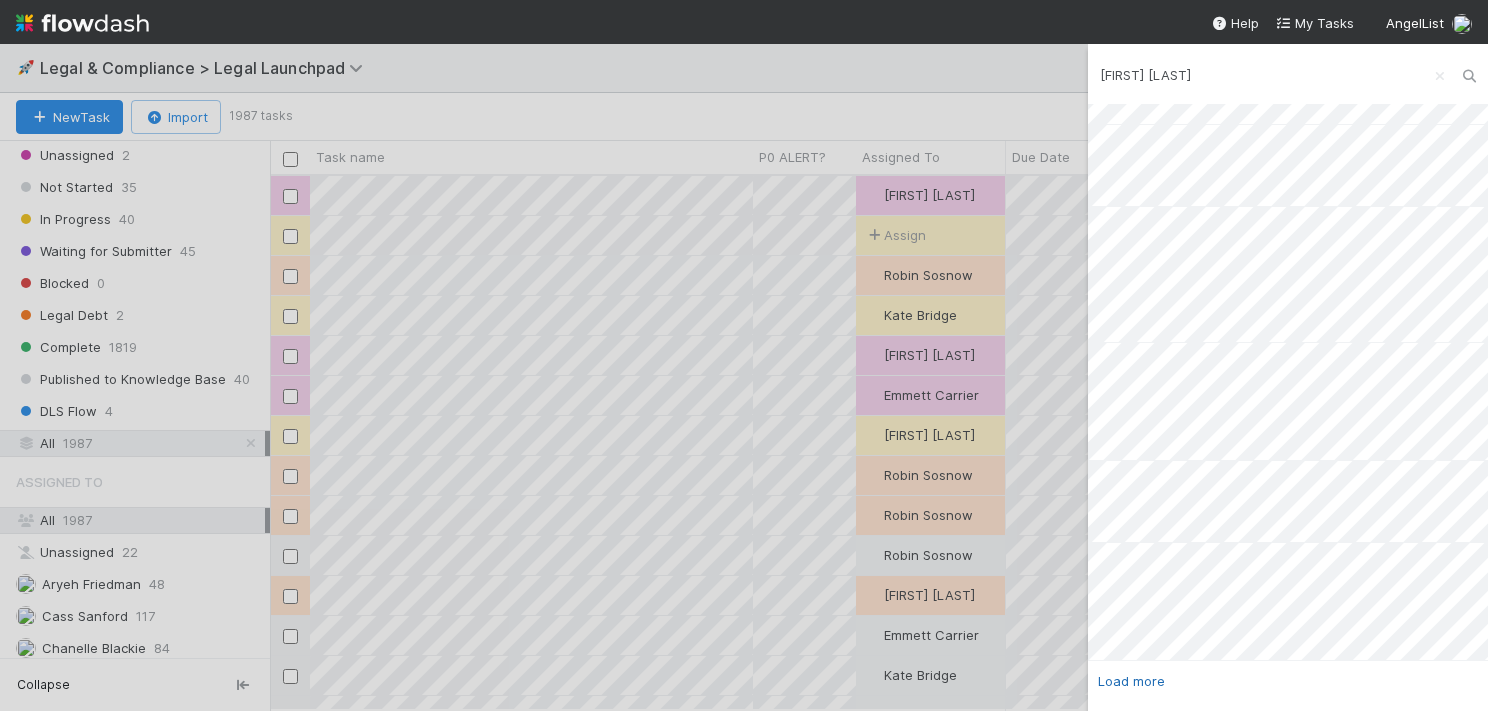 click on "Load more" at bounding box center (1131, 681) 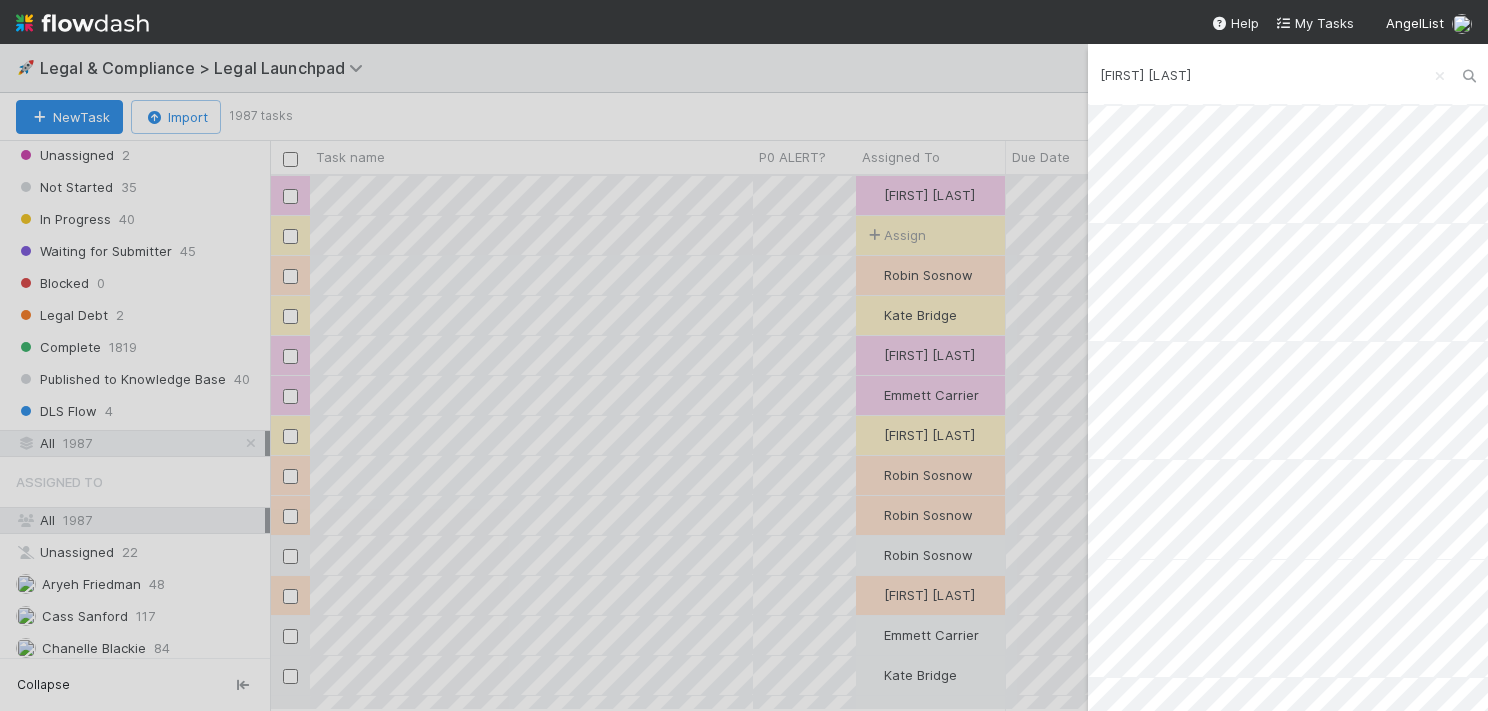 scroll, scrollTop: 11235, scrollLeft: 0, axis: vertical 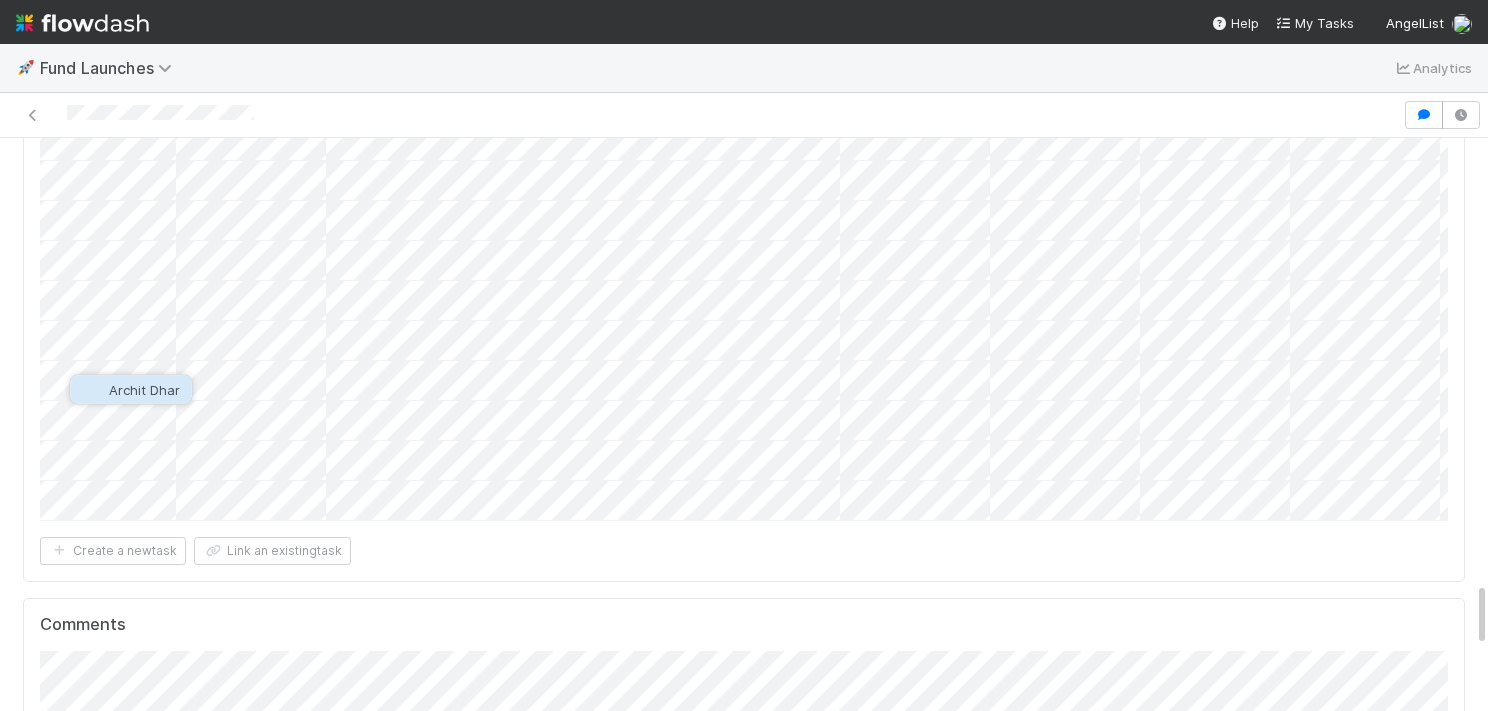 click on "Archit Dhar" at bounding box center [144, 390] 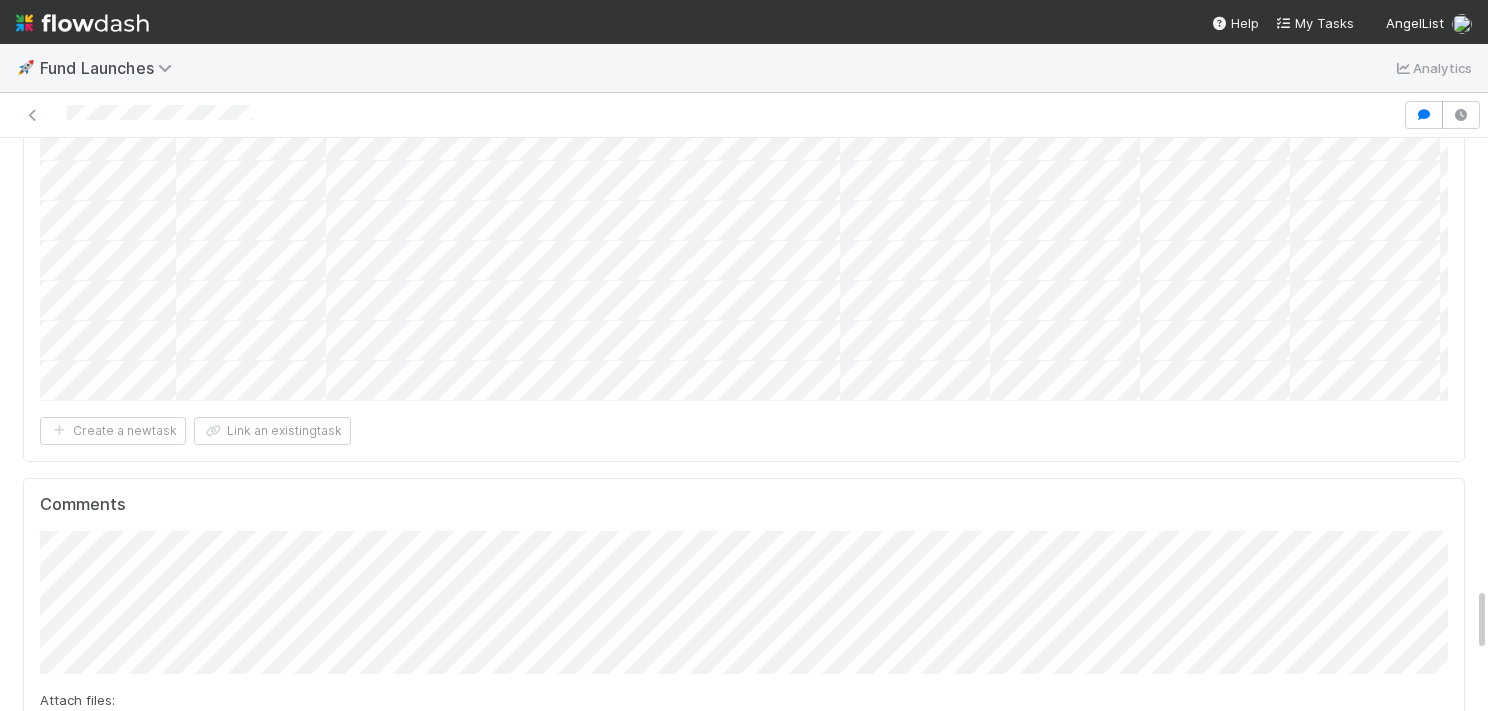 scroll, scrollTop: 4288, scrollLeft: 0, axis: vertical 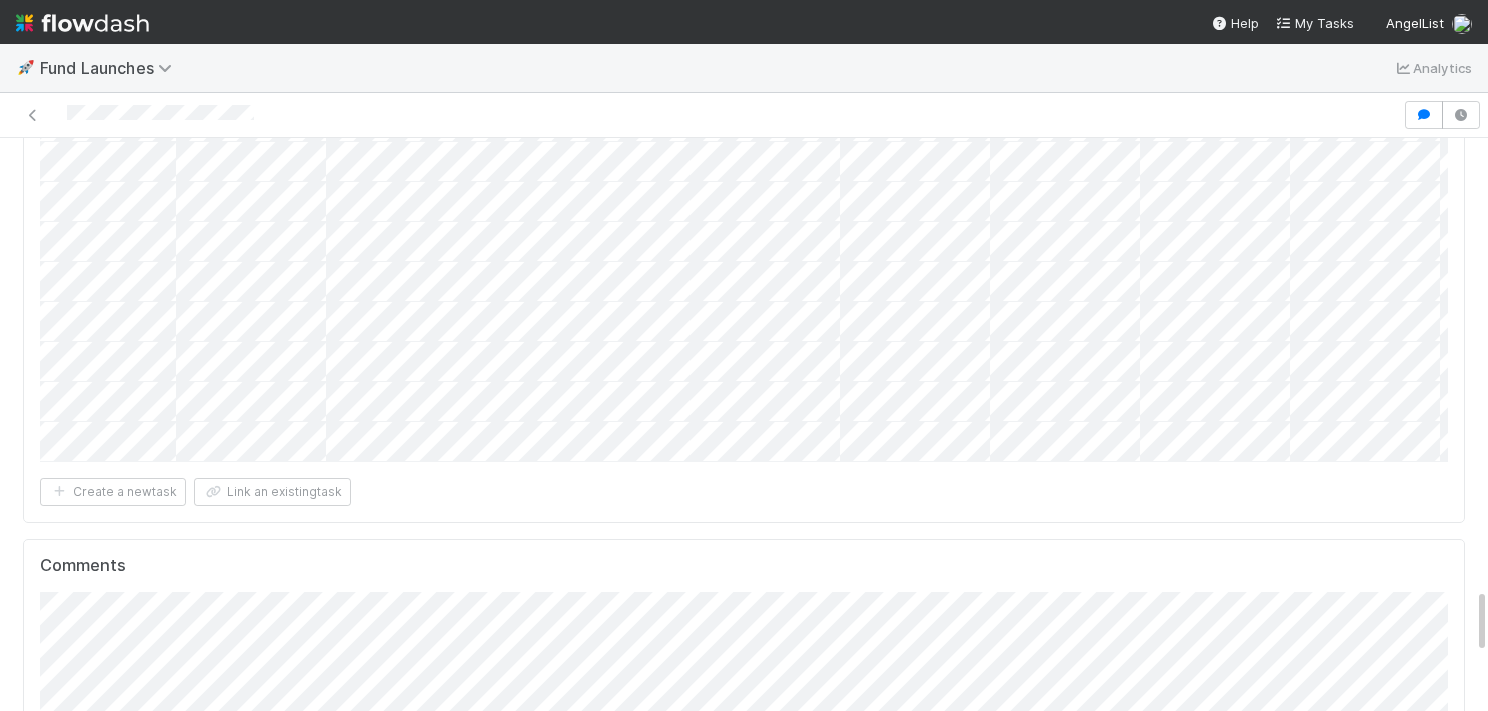 click on "Add Comment" at bounding box center [98, 846] 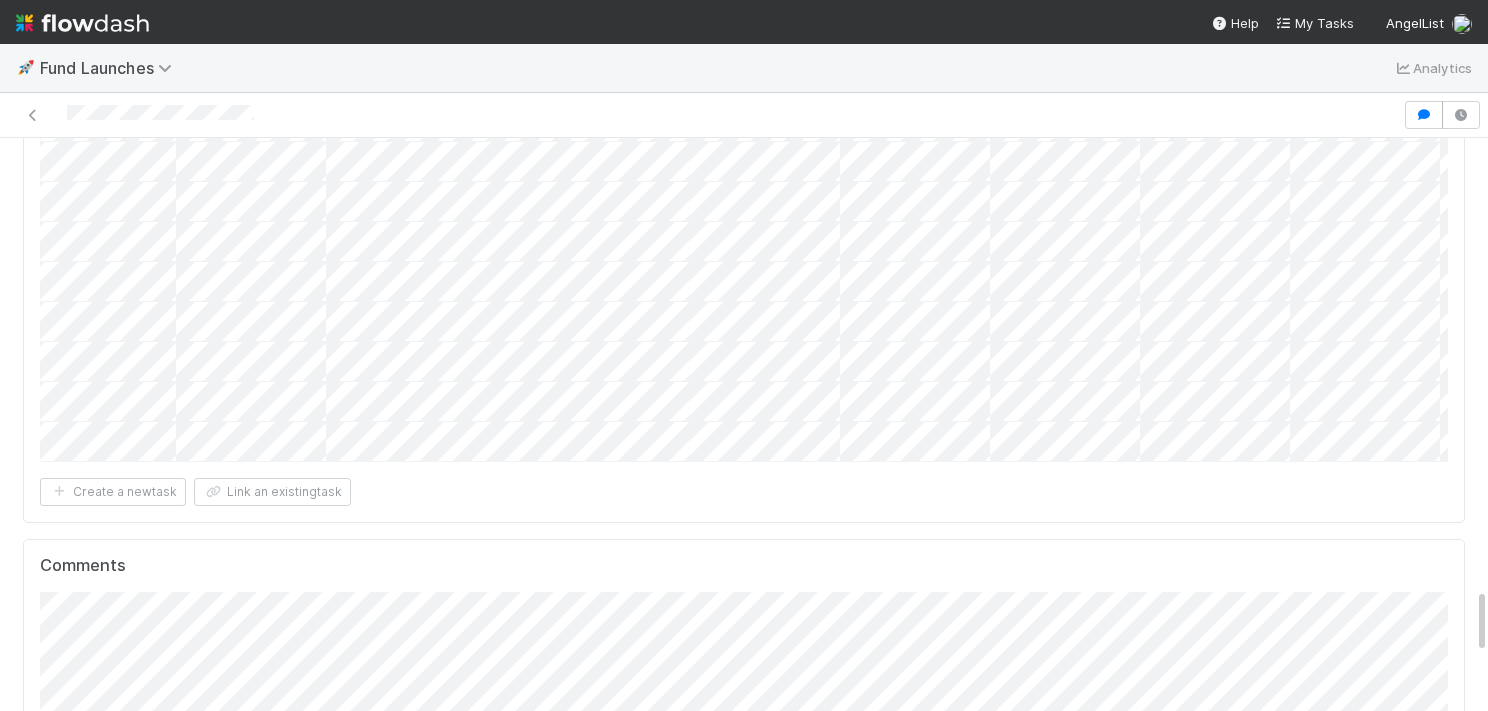 scroll, scrollTop: 391, scrollLeft: 1363, axis: both 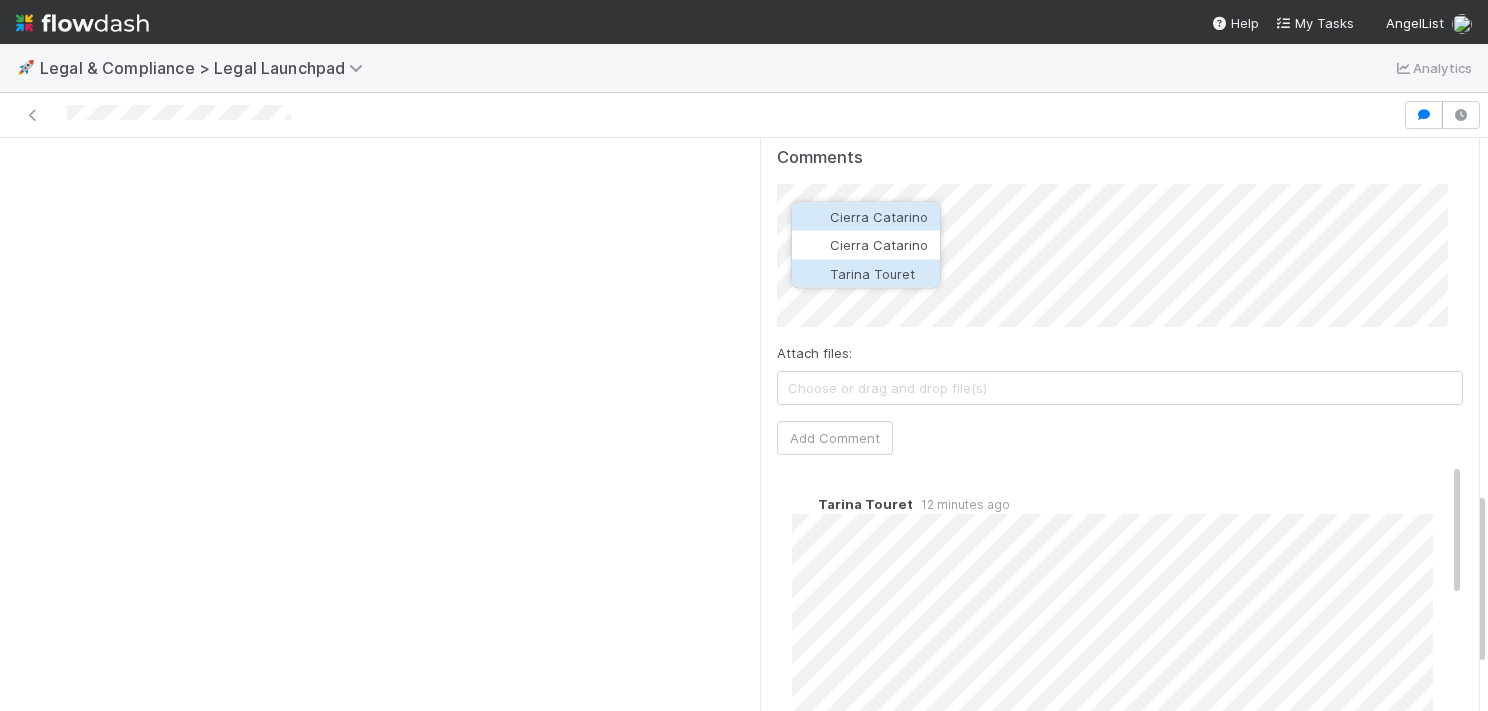 click on "Tarina Touret" at bounding box center [872, 273] 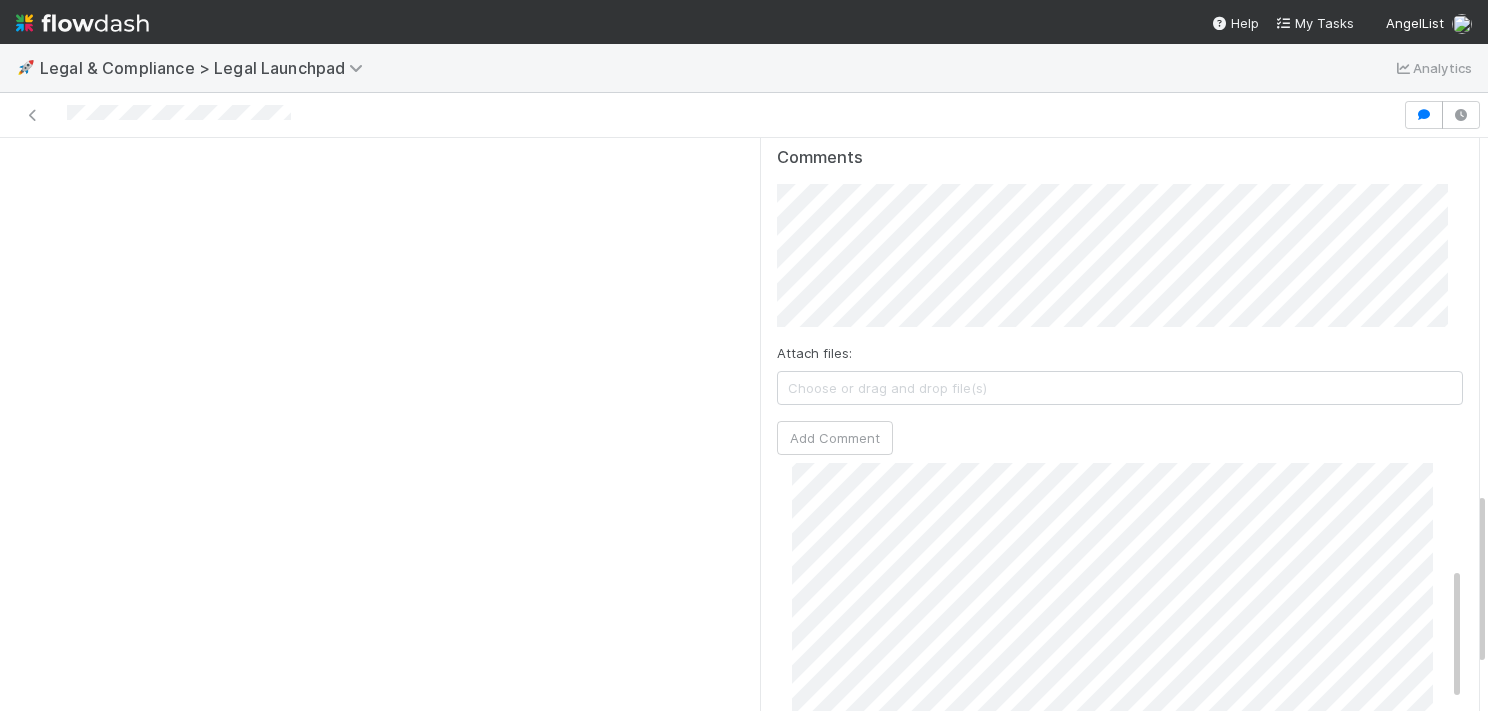 scroll, scrollTop: 313, scrollLeft: 0, axis: vertical 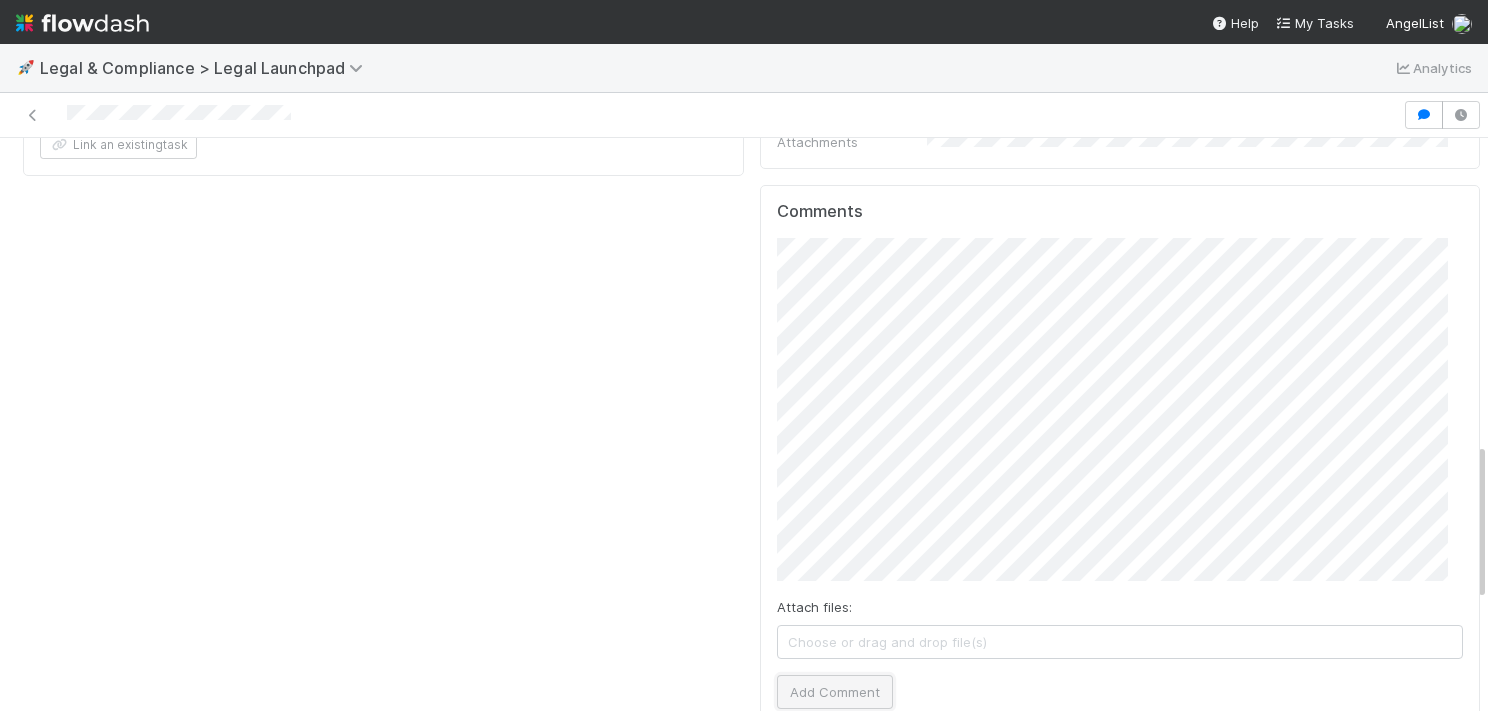click on "Add Comment" at bounding box center (835, 692) 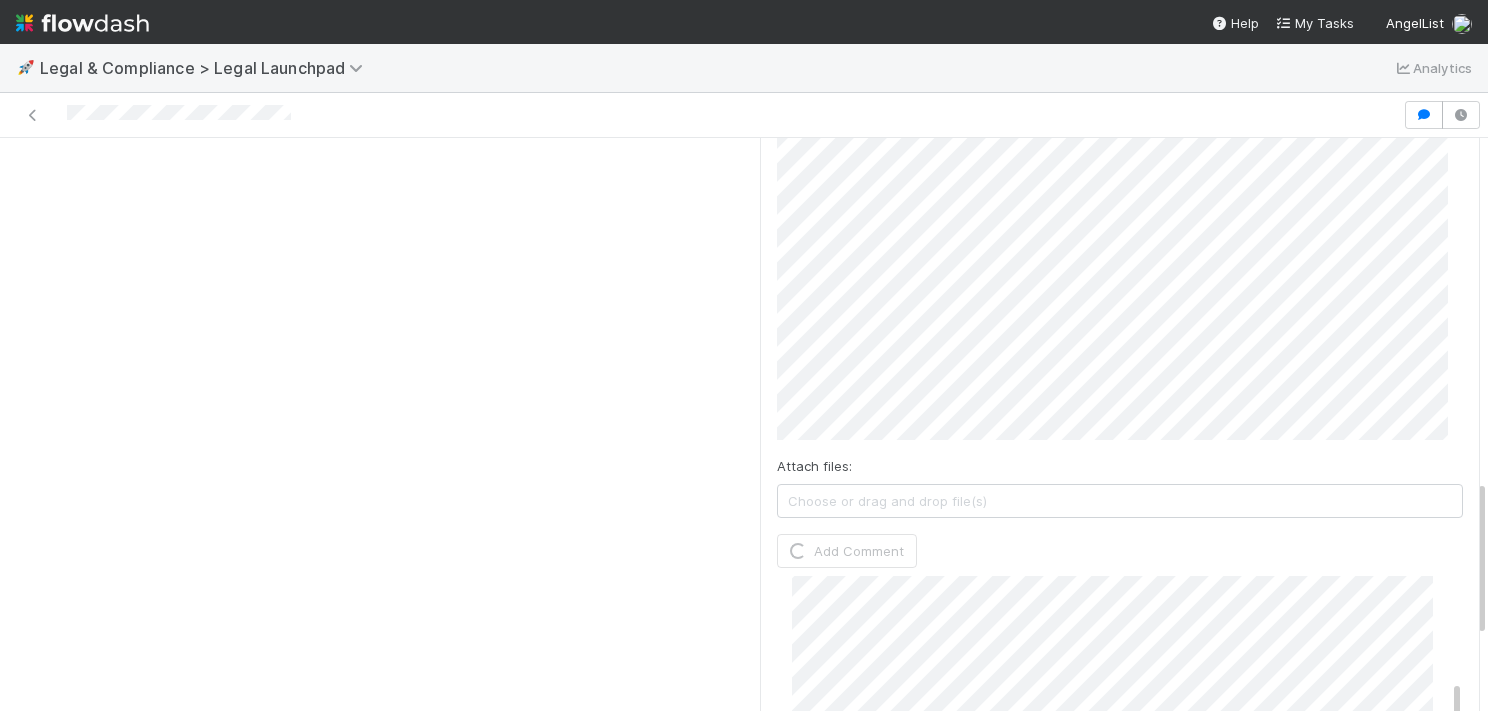 scroll, scrollTop: 1338, scrollLeft: 0, axis: vertical 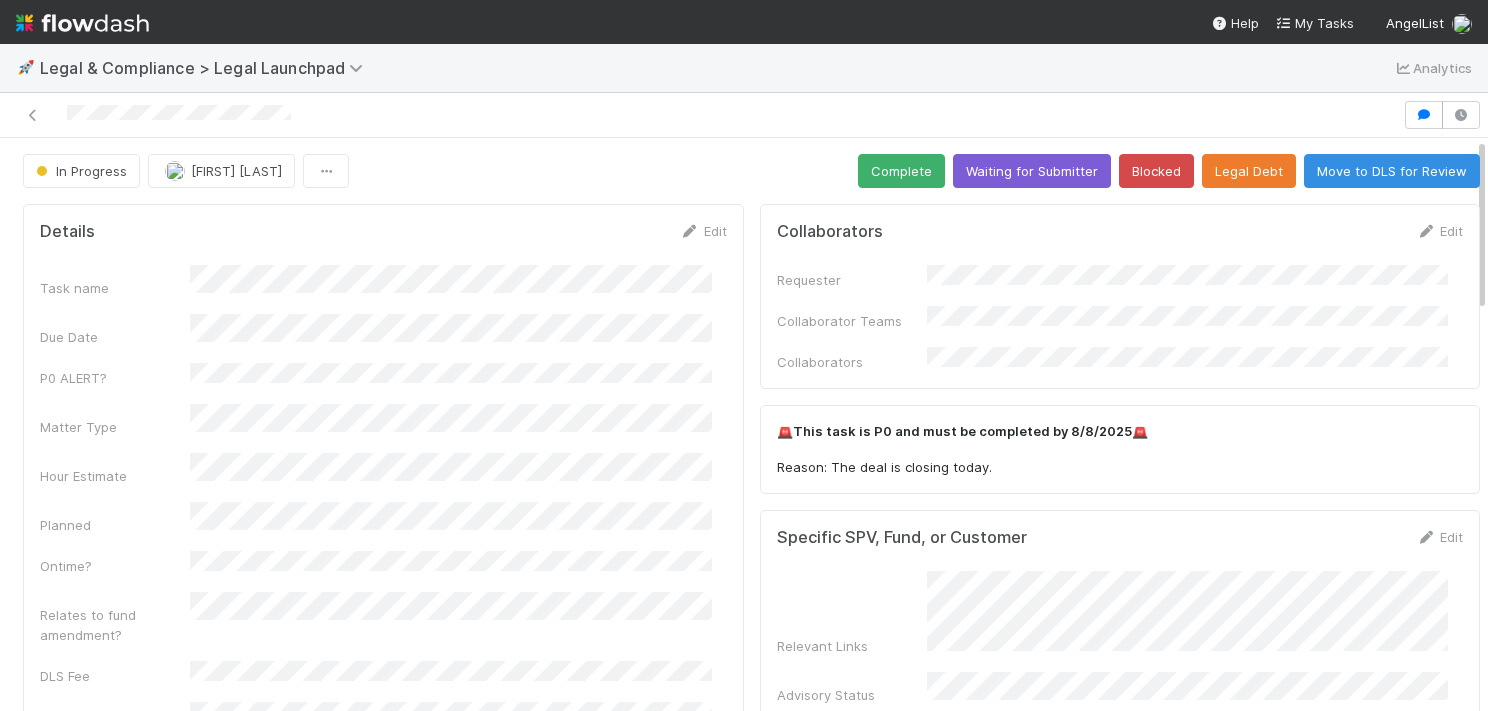 click on "In Progress [FIRST] [LAST] Complete Waiting for Submitter Blocked Legal Debt Move to DLS for Review Details Edit Task name  Due Date  P0 ALERT?  Matter Type  Hour Estimate  Planned  Ontime?  Relates to fund amendment?  DLS Fee  Collaborator Teams  DLS Billable?  Reason for Non-Billable  Reason for AL Good Will  Work Completed?  Contractor Assist  CRM Action Item ID  Legal Services Edit Legal Services Category  DLS Task Link   Link an existing  task Collaborators Edit Requester  Collaborator Teams  Collaborators  🚨  This task is P0 and must be completed by 8/8/2025  🚨
Reason: The deal is closing today. Specific SPV, Fund, or Customer Edit Relevant Links  Advisory Status  Line of Credit?  Front Thread  Request Edit Request  Attachments  Comments Attach files: Choose or drag and drop file(s) Add Comment [FIRST] [LAST] just now   Edit Delete [FIRST] [LAST] 15 minutes ago   [FIRST] [LAST] 47 minutes ago   Edit Delete" at bounding box center [751, 1111] 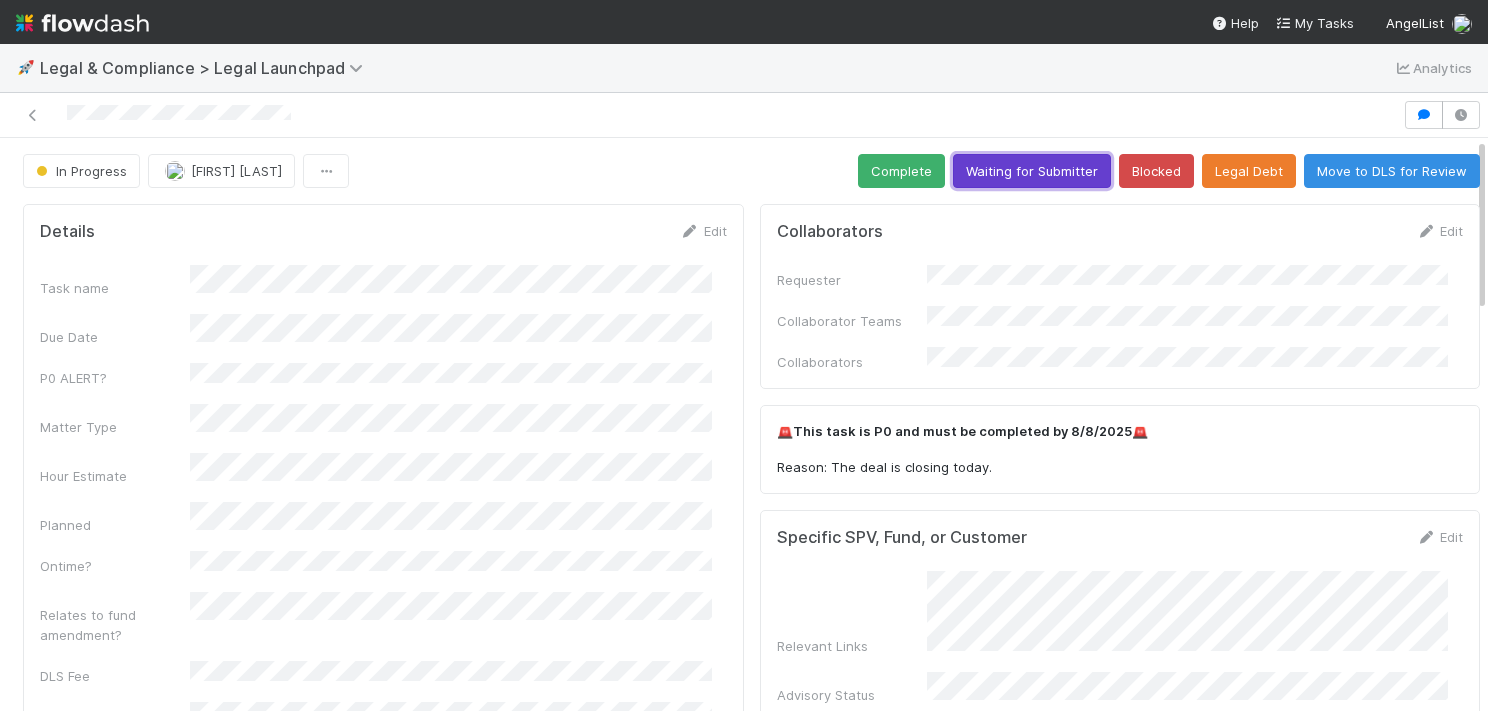 click on "Waiting for Submitter" at bounding box center [1032, 171] 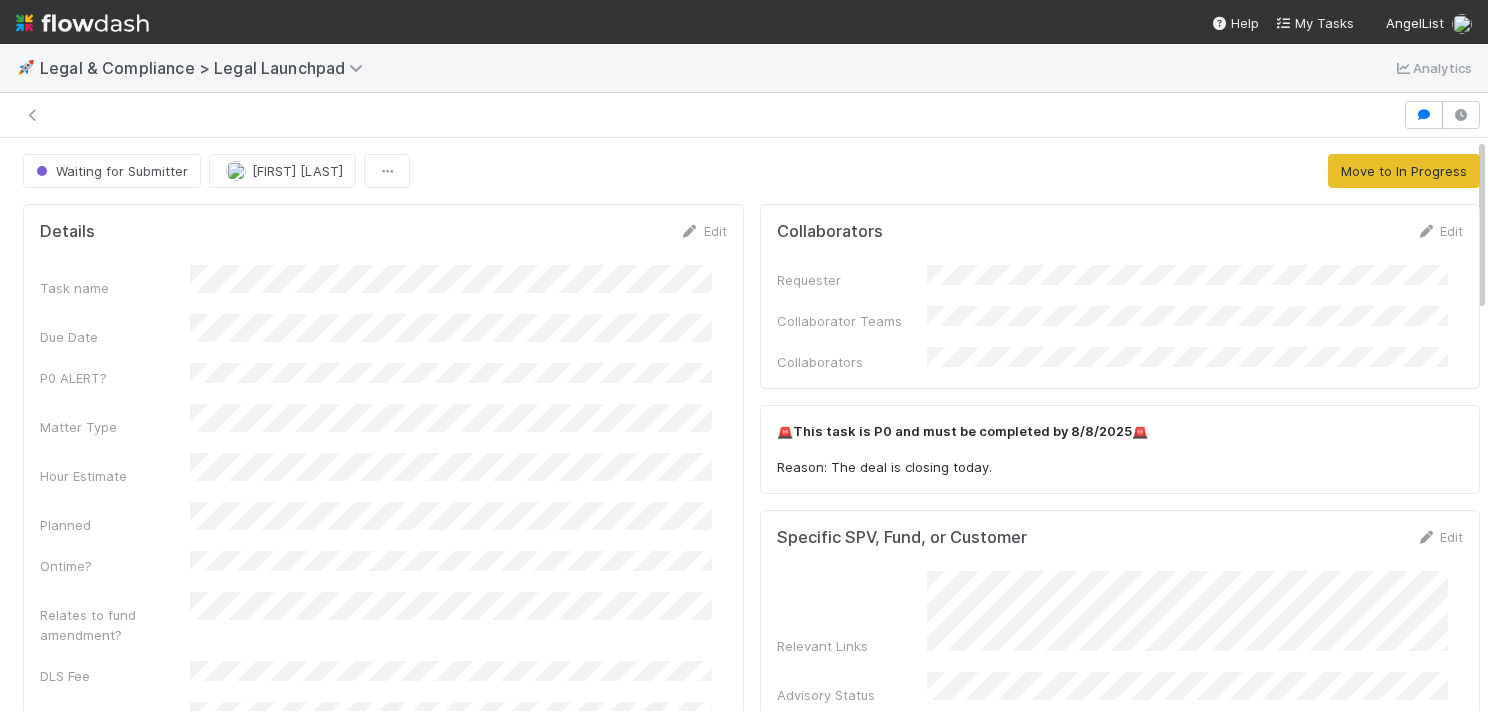 scroll, scrollTop: 0, scrollLeft: 0, axis: both 